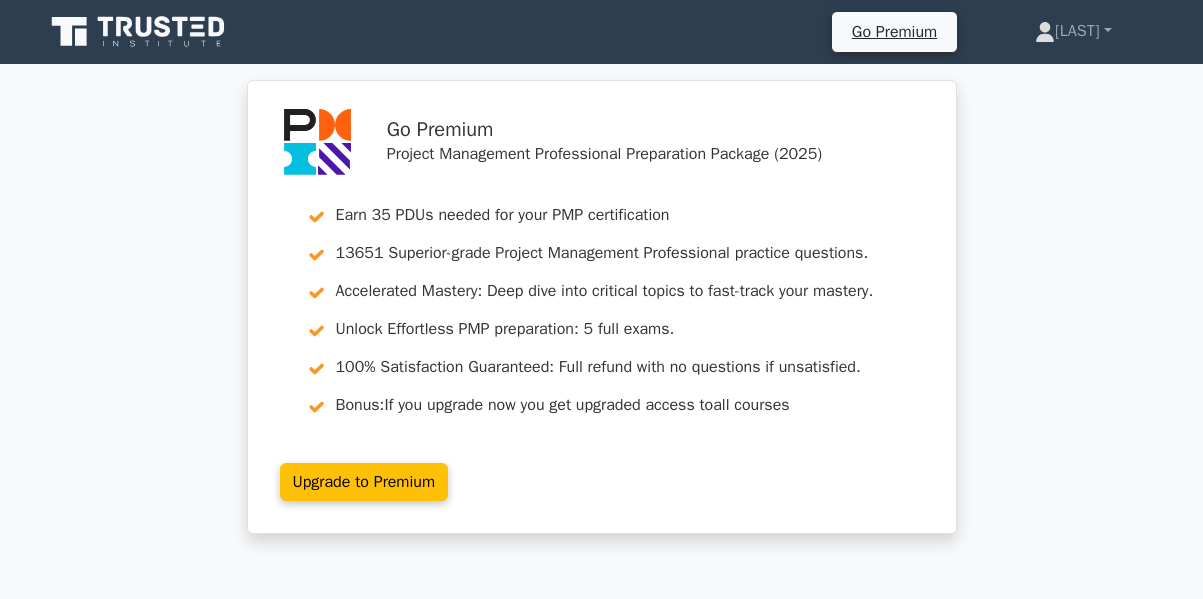 scroll, scrollTop: 3004, scrollLeft: 0, axis: vertical 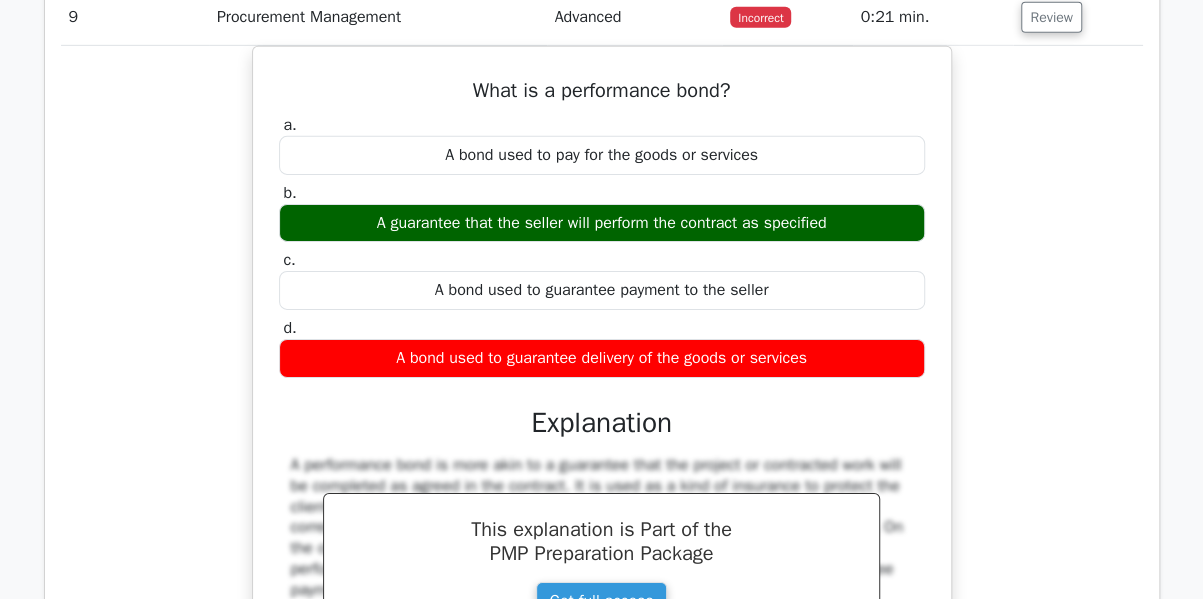 type 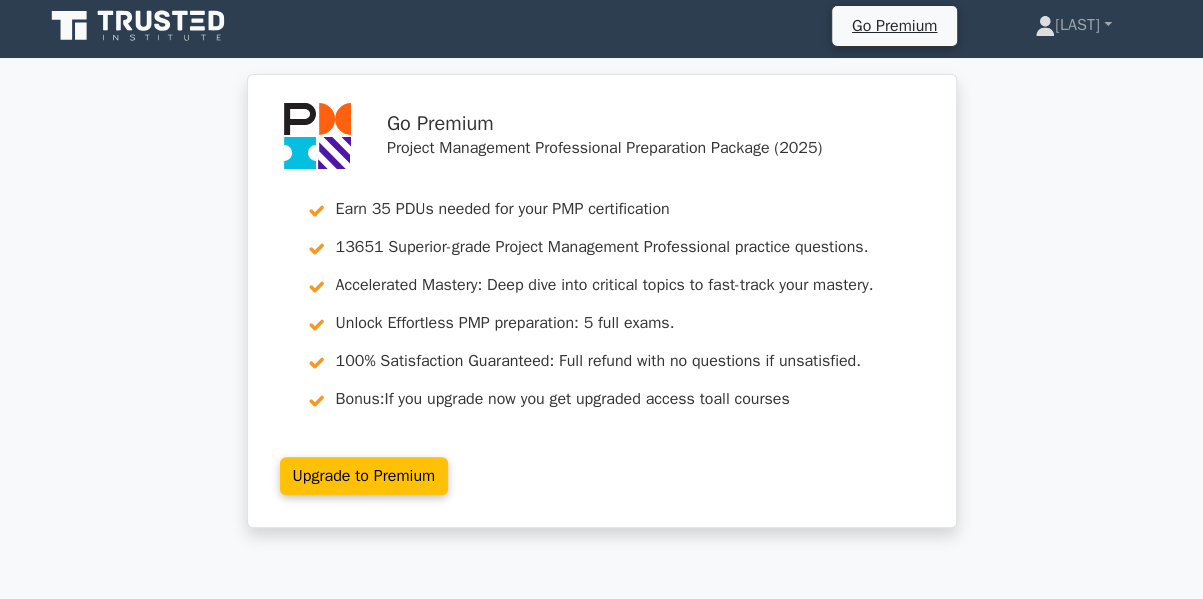 scroll, scrollTop: 0, scrollLeft: 0, axis: both 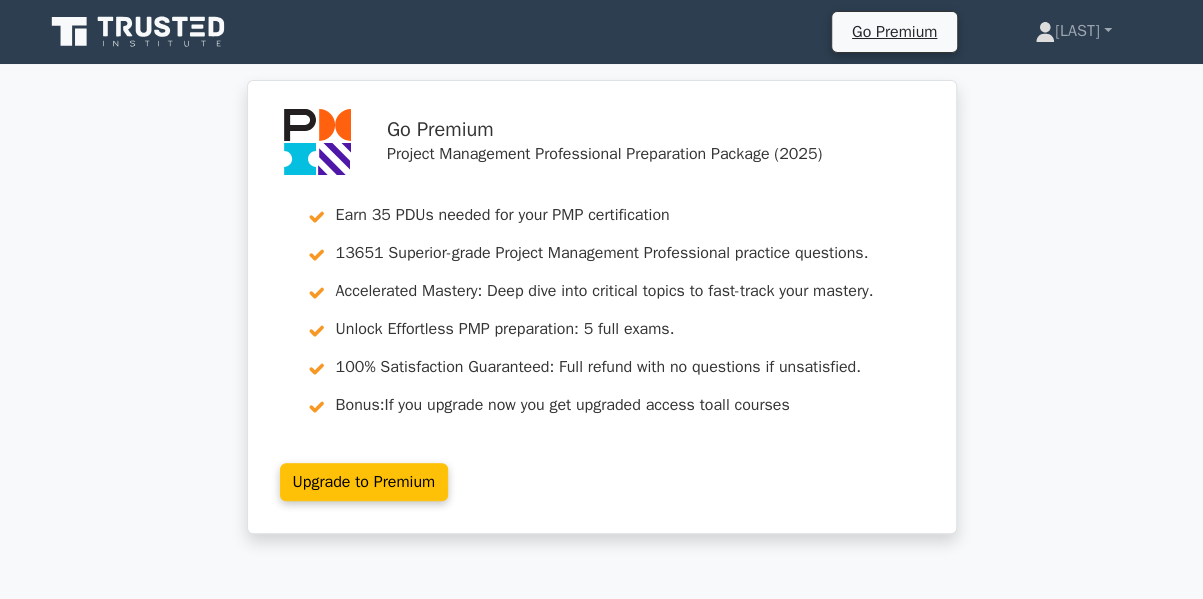 click on "Go Premium
Project Management Professional Preparation Package (2025)
Earn 35 PDUs needed for your PMP certification
13651 Superior-grade  Project Management Professional practice questions.
Accelerated Mastery: Deep dive into critical topics to fast-track your mastery.
Unlock Effortless PMP preparation: 5 full exams.
100% Satisfaction Guaranteed: Full refund with no questions if unsatisfied.
Bonus: all courses" at bounding box center (601, 319) 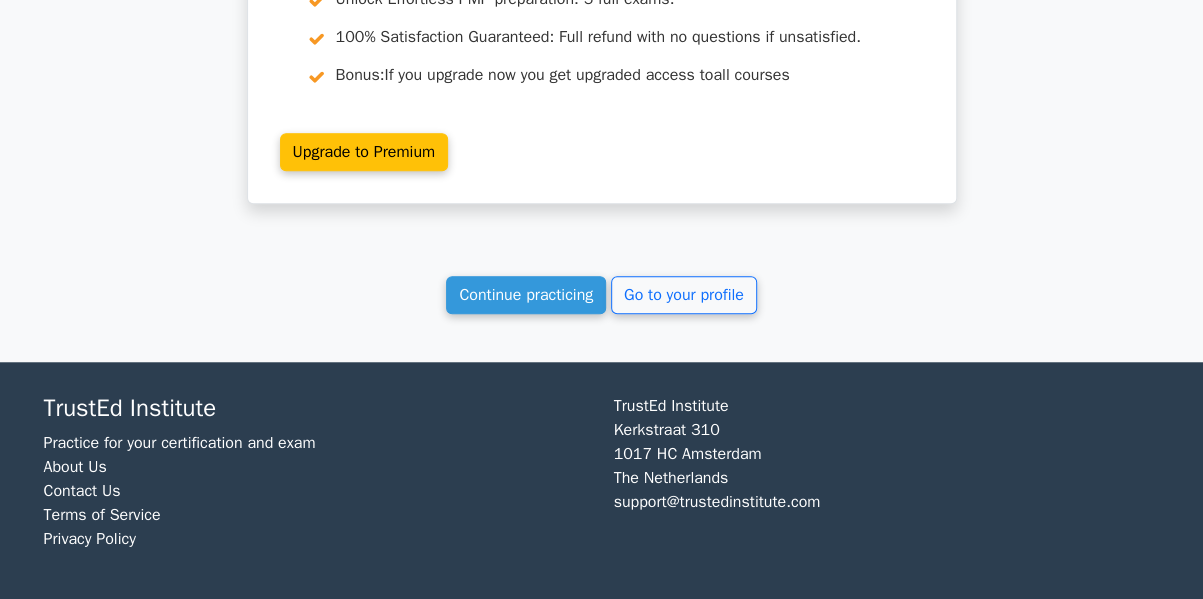 scroll, scrollTop: 4262, scrollLeft: 0, axis: vertical 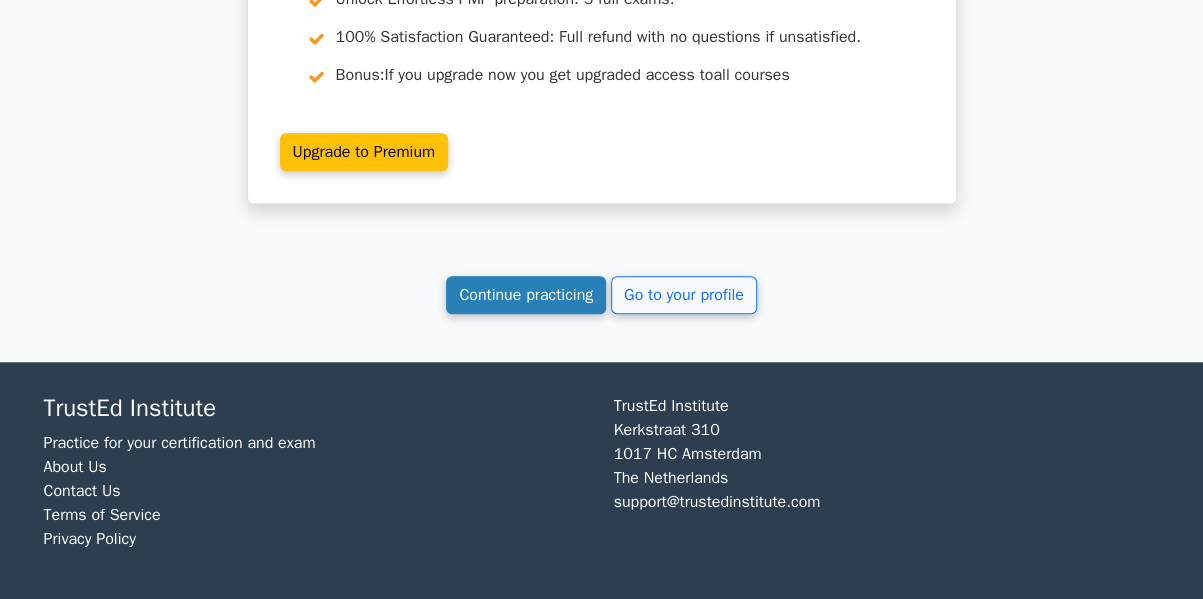 click on "Continue practicing" at bounding box center [526, 295] 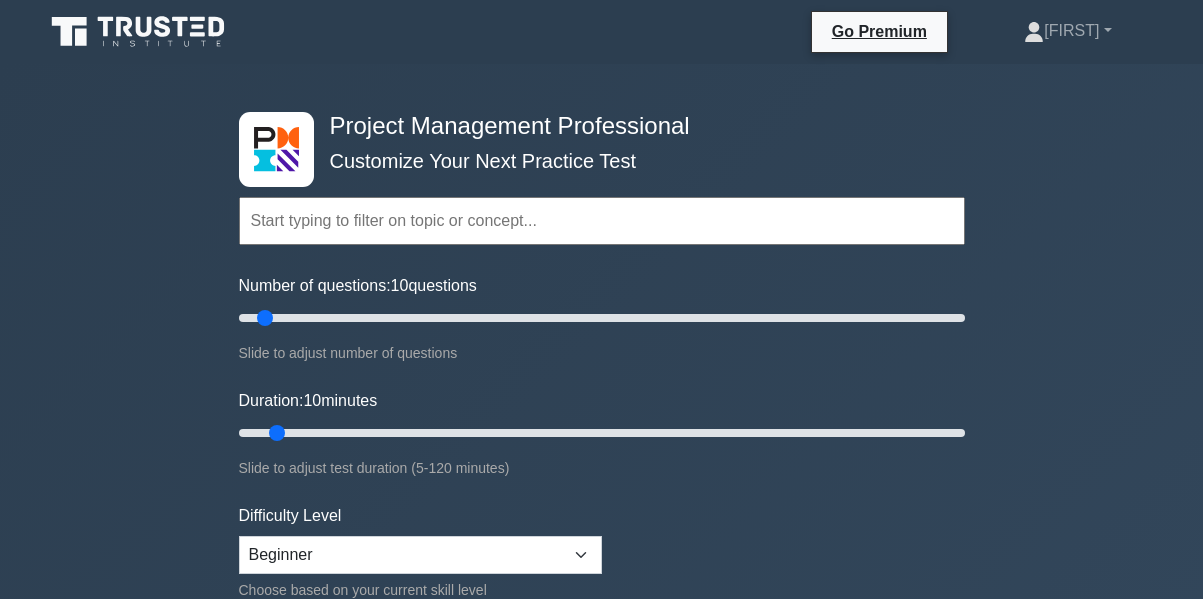 scroll, scrollTop: 0, scrollLeft: 0, axis: both 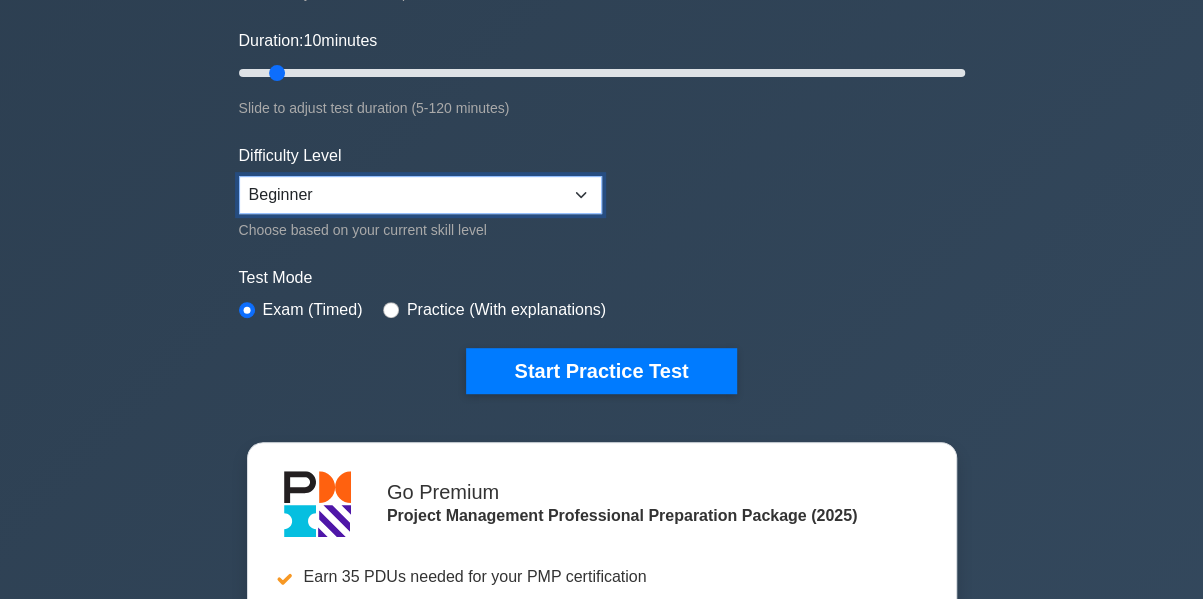 click on "Beginner
Intermediate
Expert" at bounding box center [420, 195] 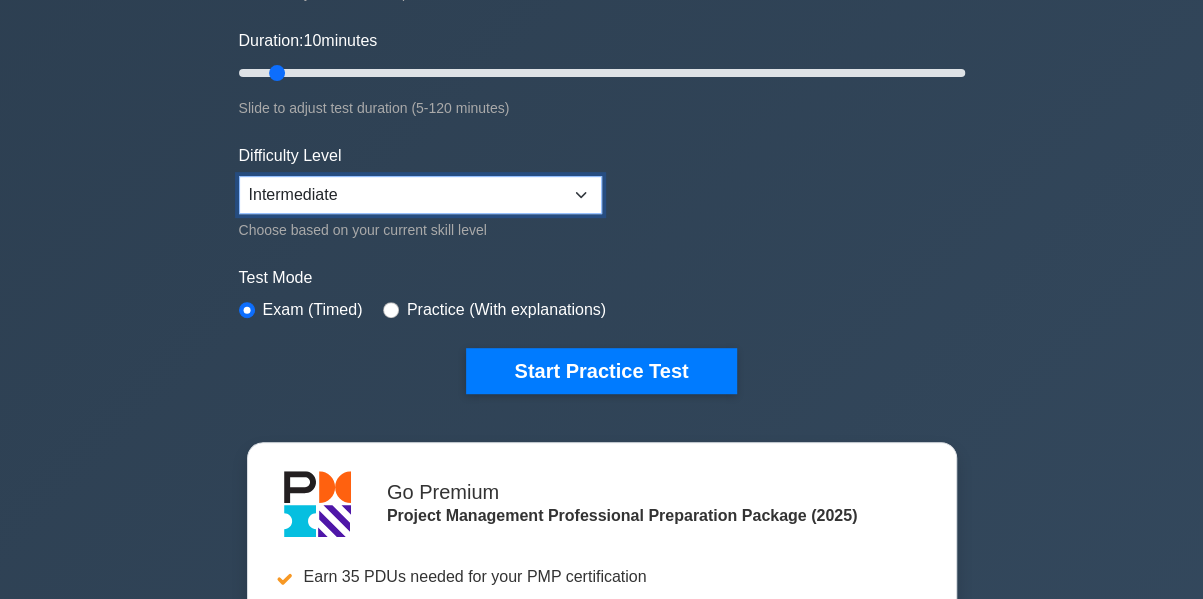 click on "Beginner
Intermediate
Expert" at bounding box center [420, 195] 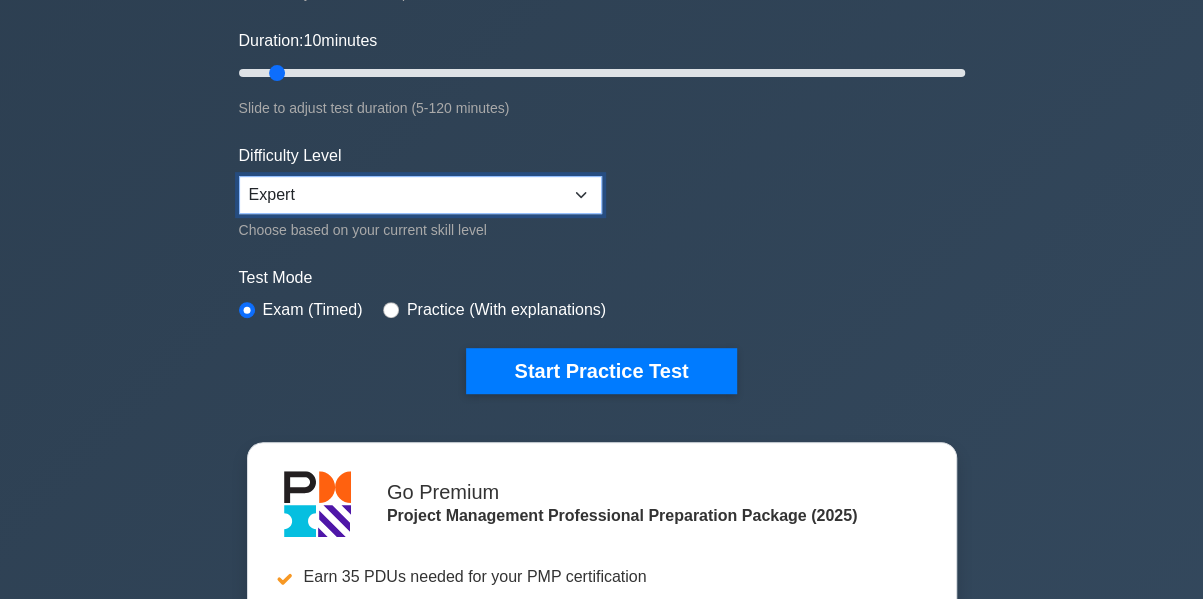 select on "intermediate" 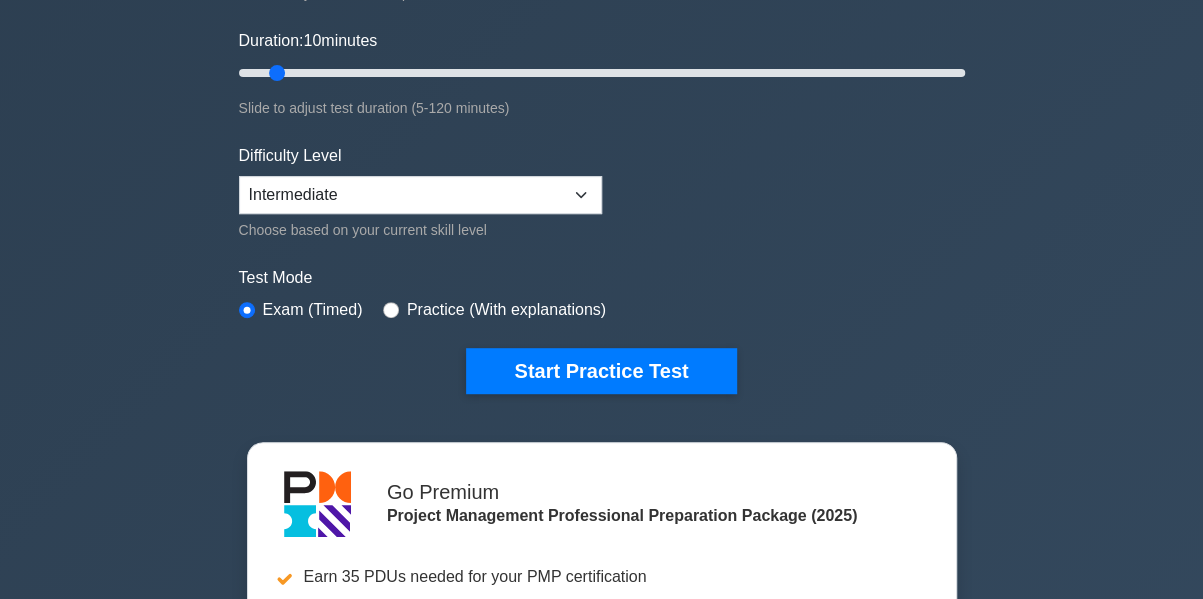 click on "Topics
Scope Management
Time Management
Cost Management
Quality Management
Risk Management
Integration Management
Human Resource Management
Communication Management
Procurement Management" at bounding box center [602, 85] 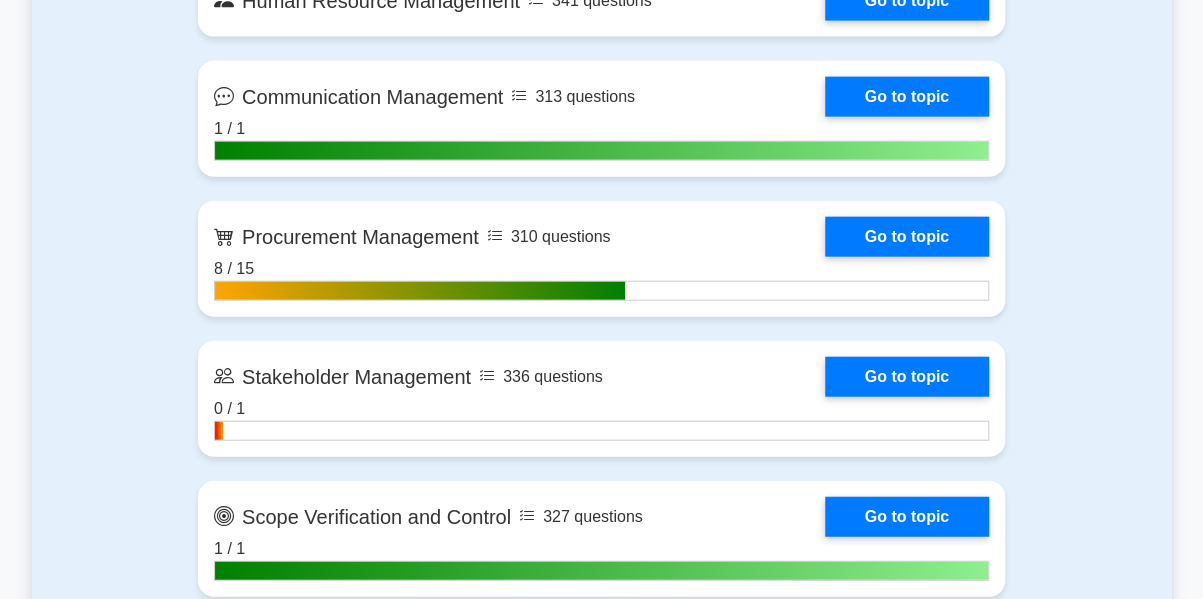 scroll, scrollTop: 2160, scrollLeft: 0, axis: vertical 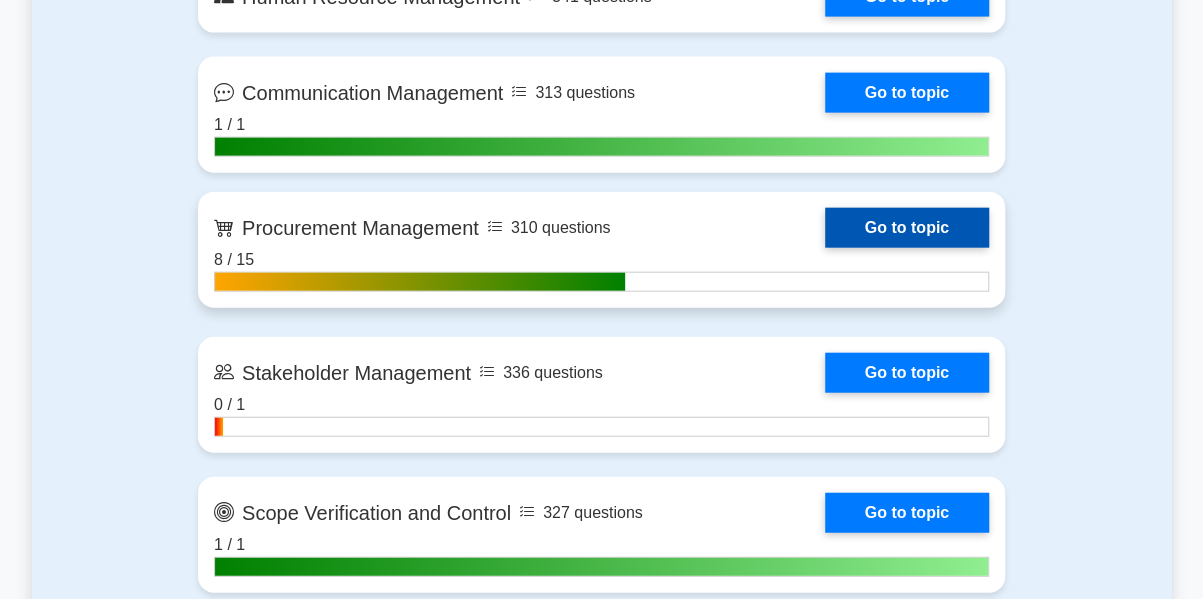 click on "Go to topic" at bounding box center (907, 228) 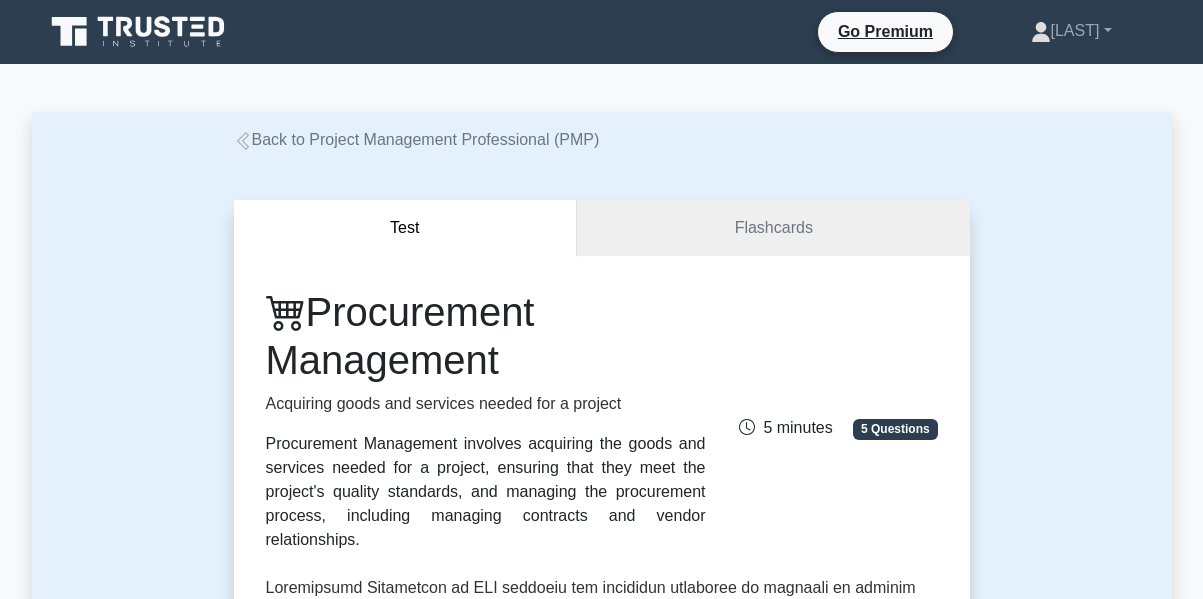 scroll, scrollTop: 0, scrollLeft: 0, axis: both 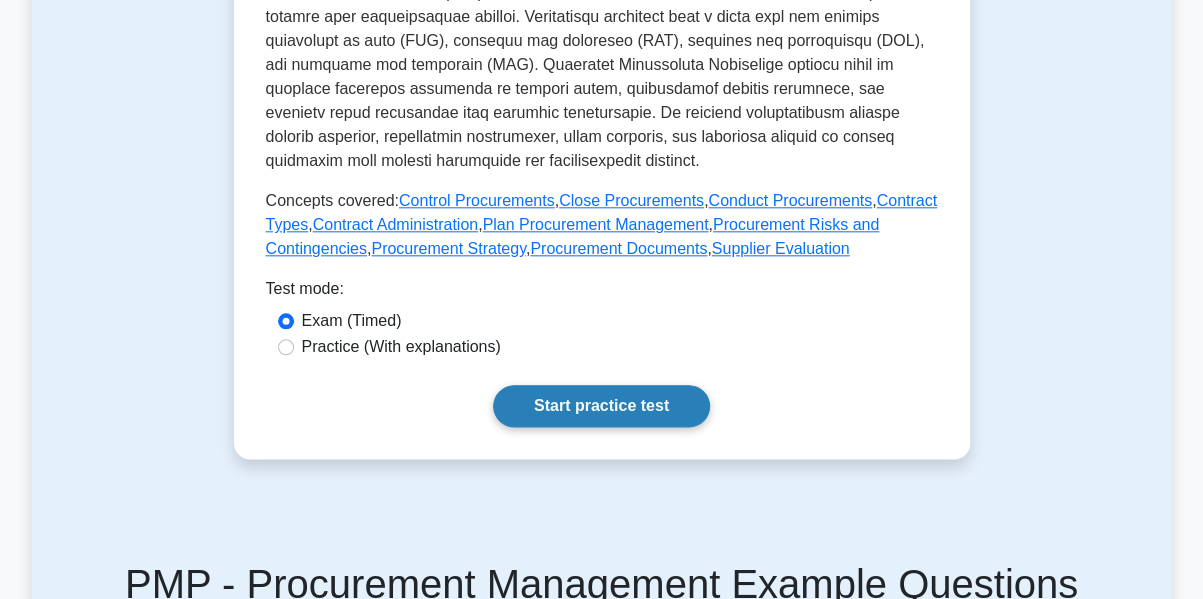 click on "Start practice test" at bounding box center [601, 406] 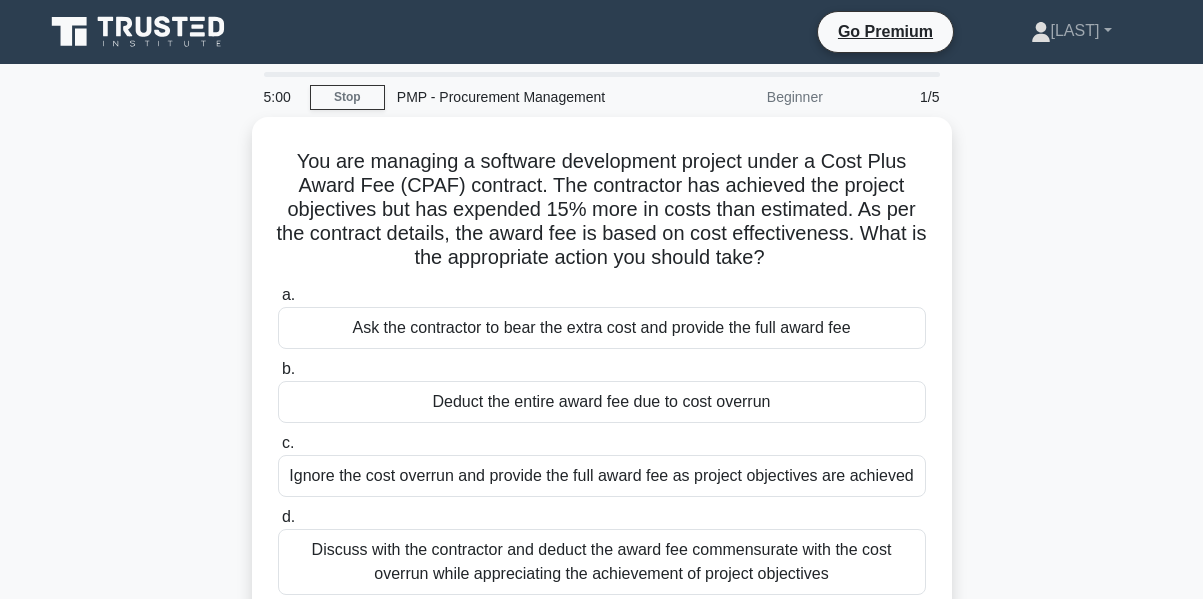 scroll, scrollTop: 0, scrollLeft: 0, axis: both 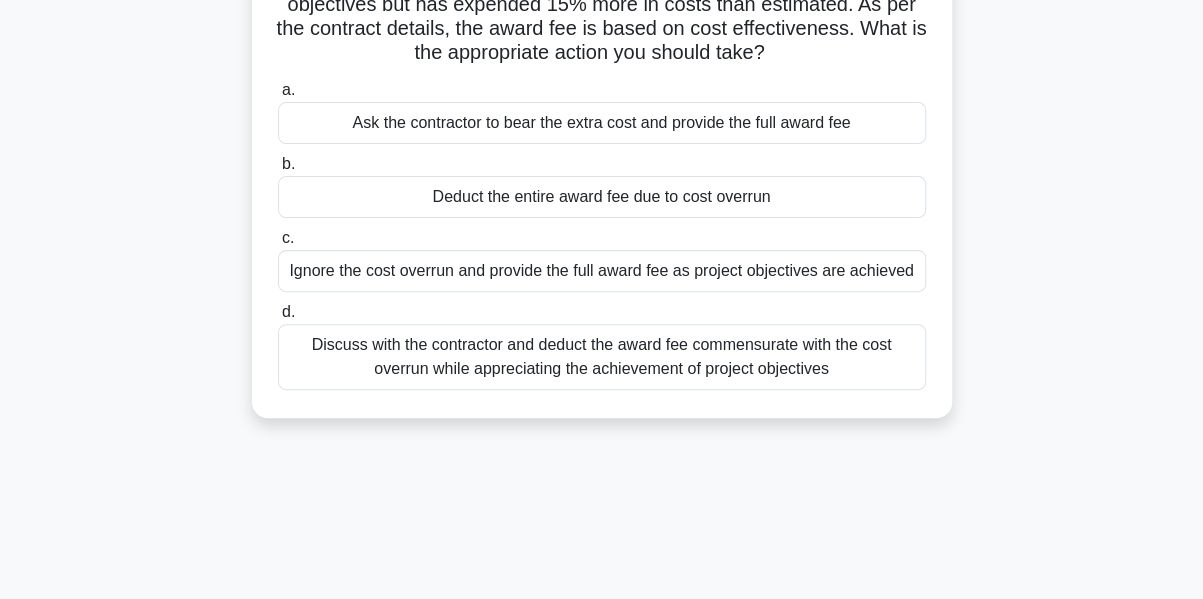 click on "Discuss with the contractor and deduct the award fee commensurate with the cost overrun while appreciating the achievement of project objectives" at bounding box center (602, 357) 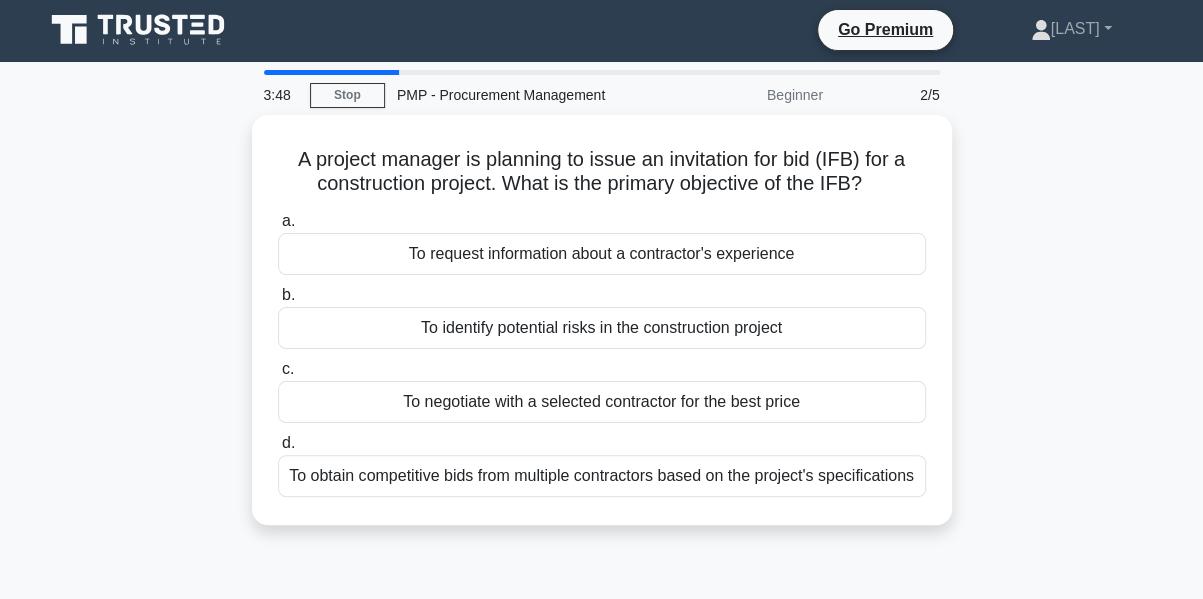 scroll, scrollTop: 0, scrollLeft: 0, axis: both 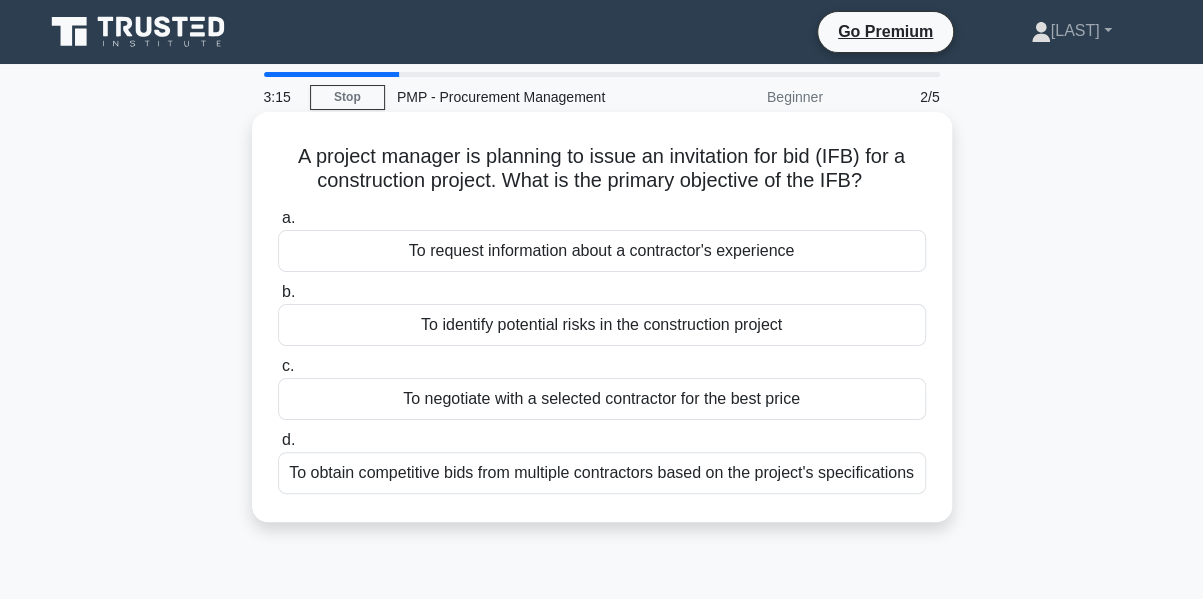 click on "To obtain competitive bids from multiple contractors based on the project's specifications" at bounding box center (602, 473) 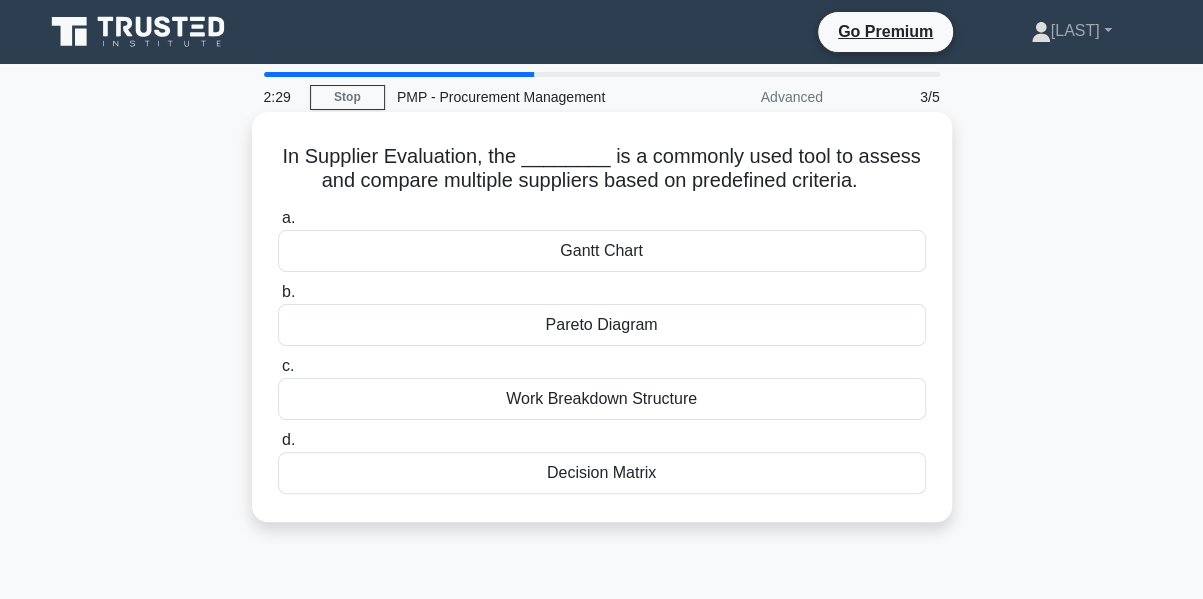 click on "Decision Matrix" at bounding box center [602, 473] 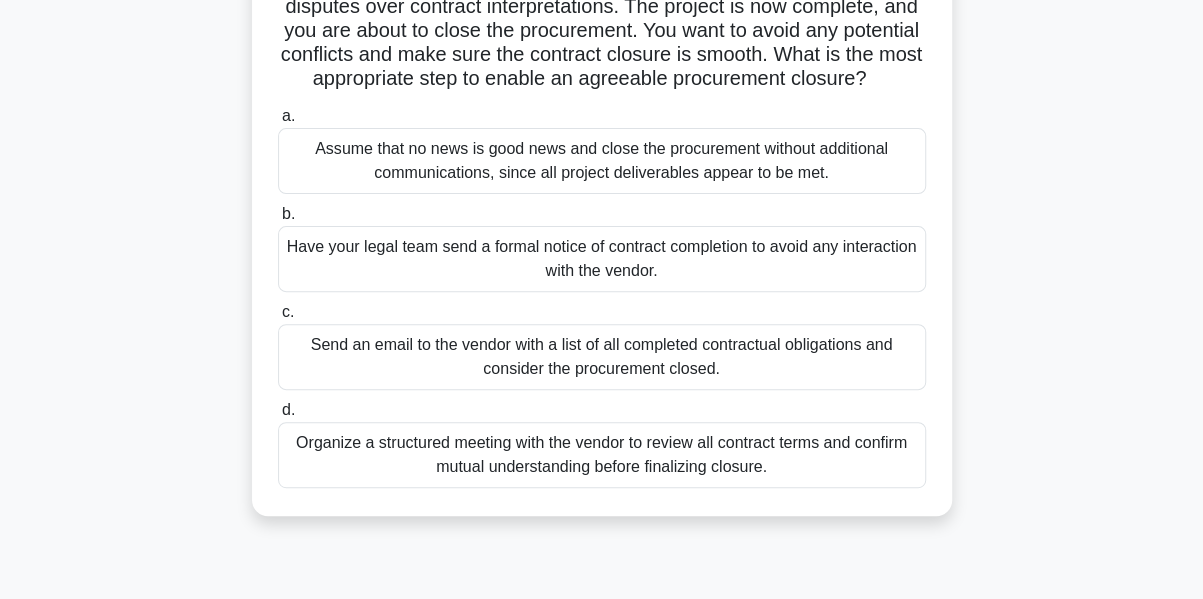 scroll, scrollTop: 181, scrollLeft: 0, axis: vertical 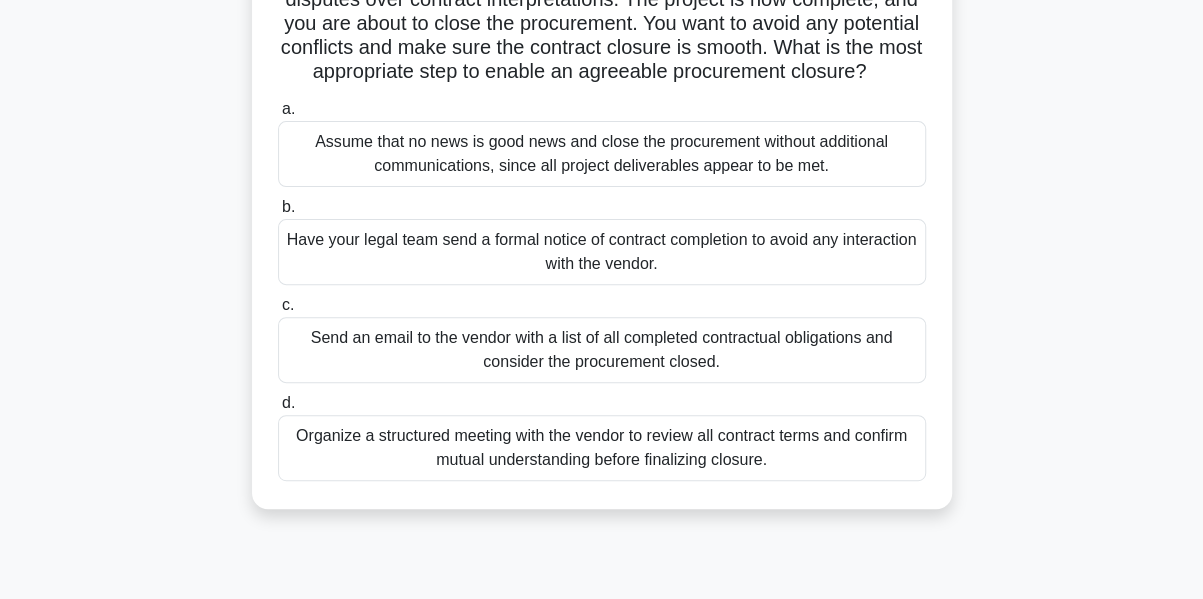 click on "Organize a structured meeting with the vendor to review all contract terms and confirm mutual understanding before finalizing closure." at bounding box center (602, 448) 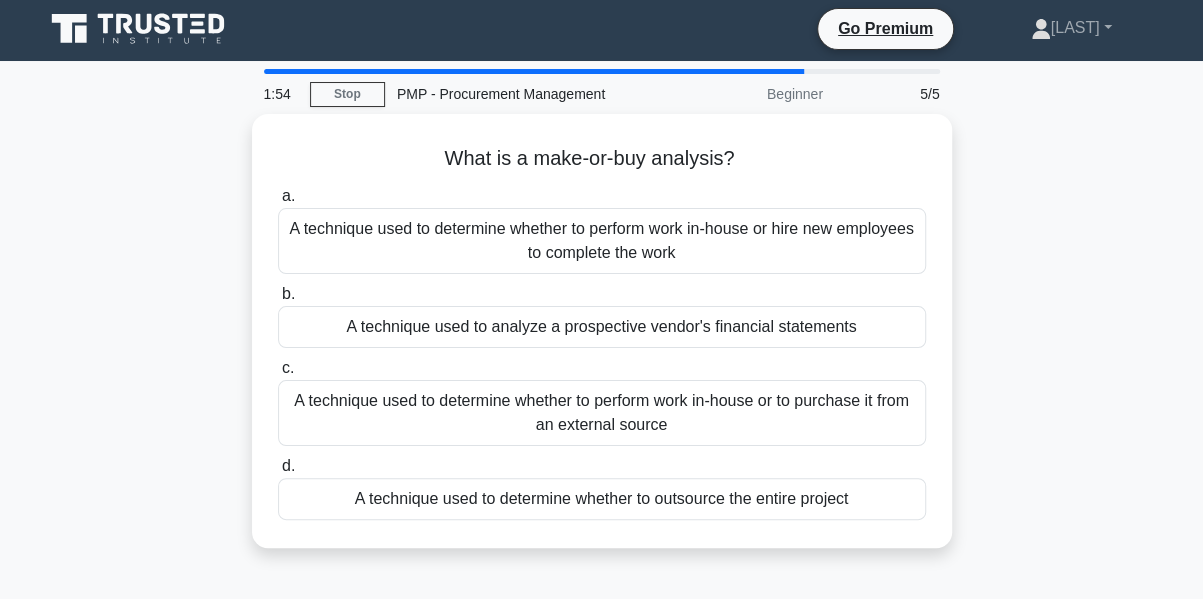 scroll, scrollTop: 0, scrollLeft: 0, axis: both 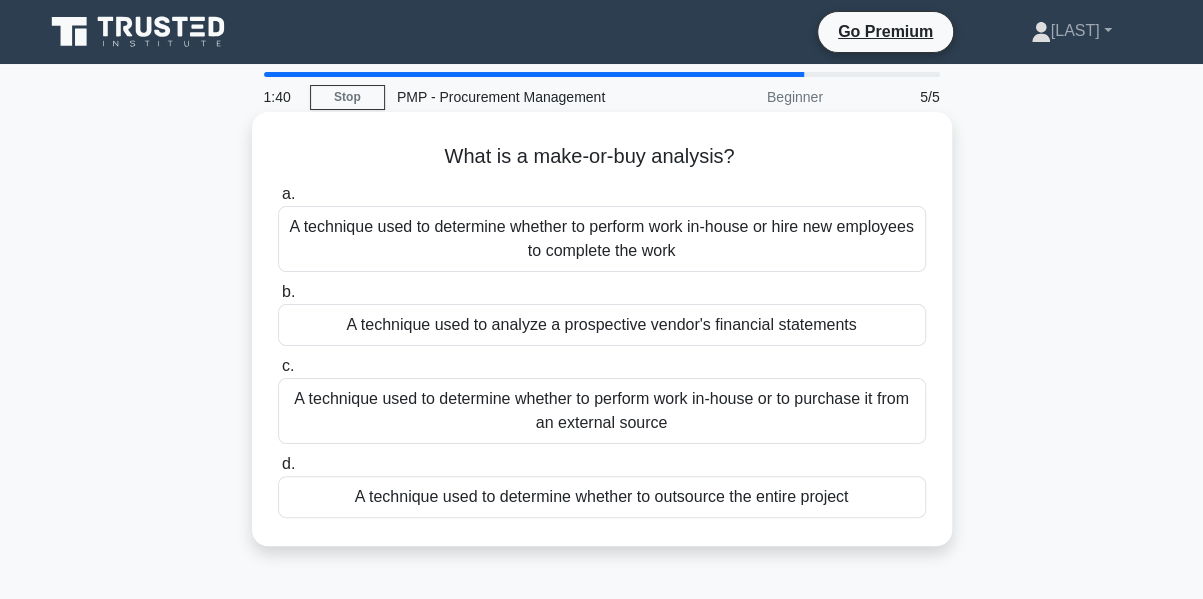 click on "A technique used to determine whether to outsource the entire project" at bounding box center [602, 497] 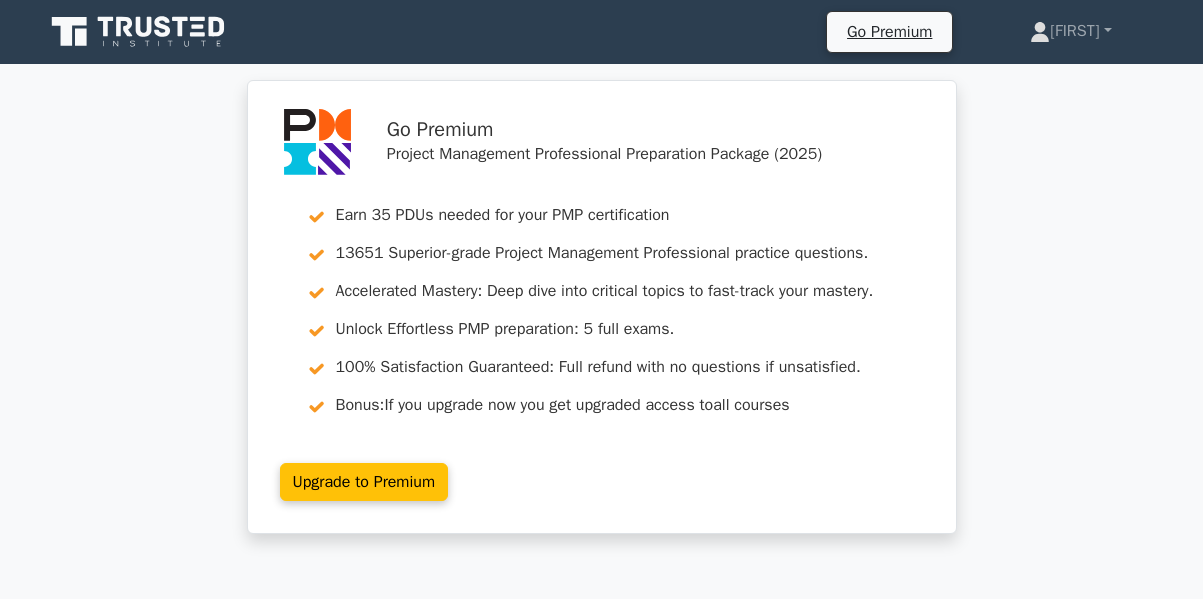 scroll, scrollTop: 0, scrollLeft: 0, axis: both 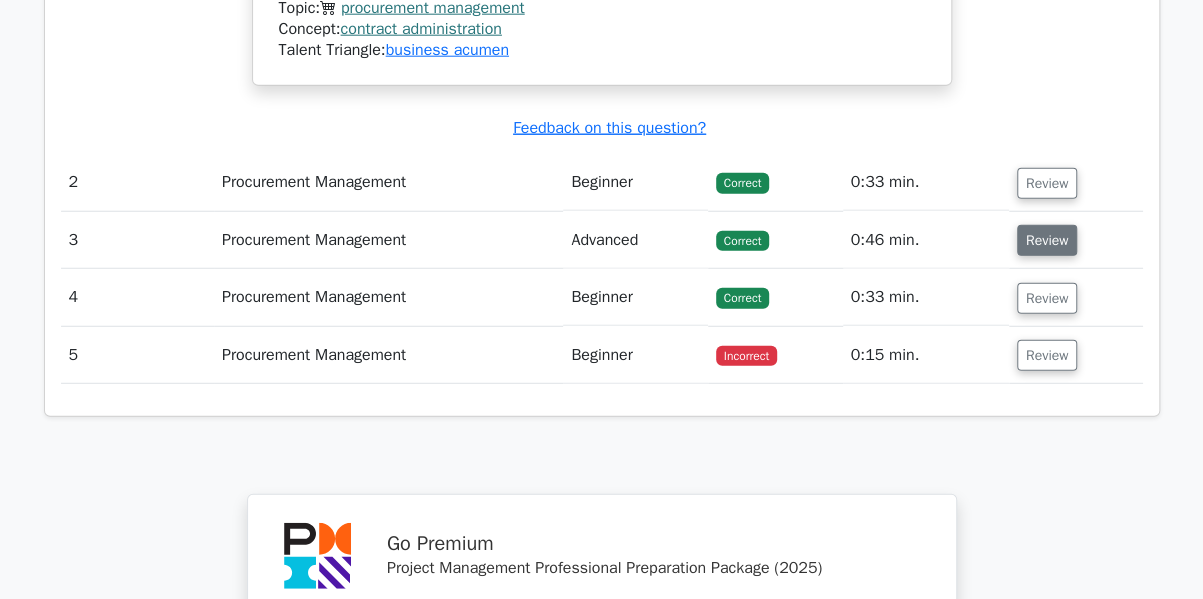 click on "Review" at bounding box center (1047, 240) 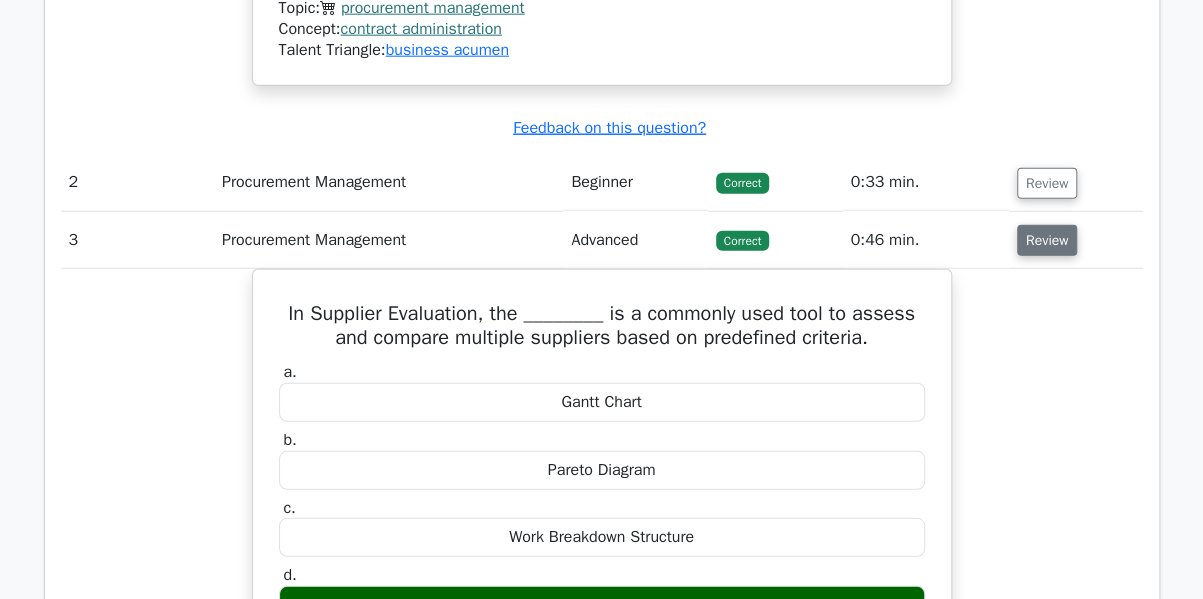 type 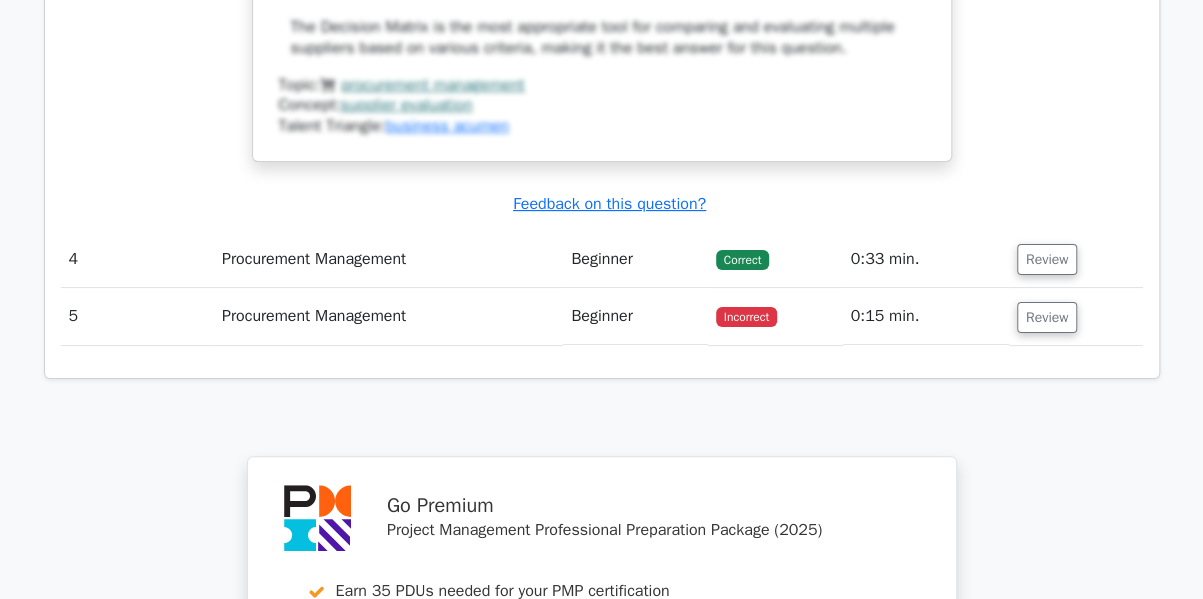 scroll, scrollTop: 3714, scrollLeft: 0, axis: vertical 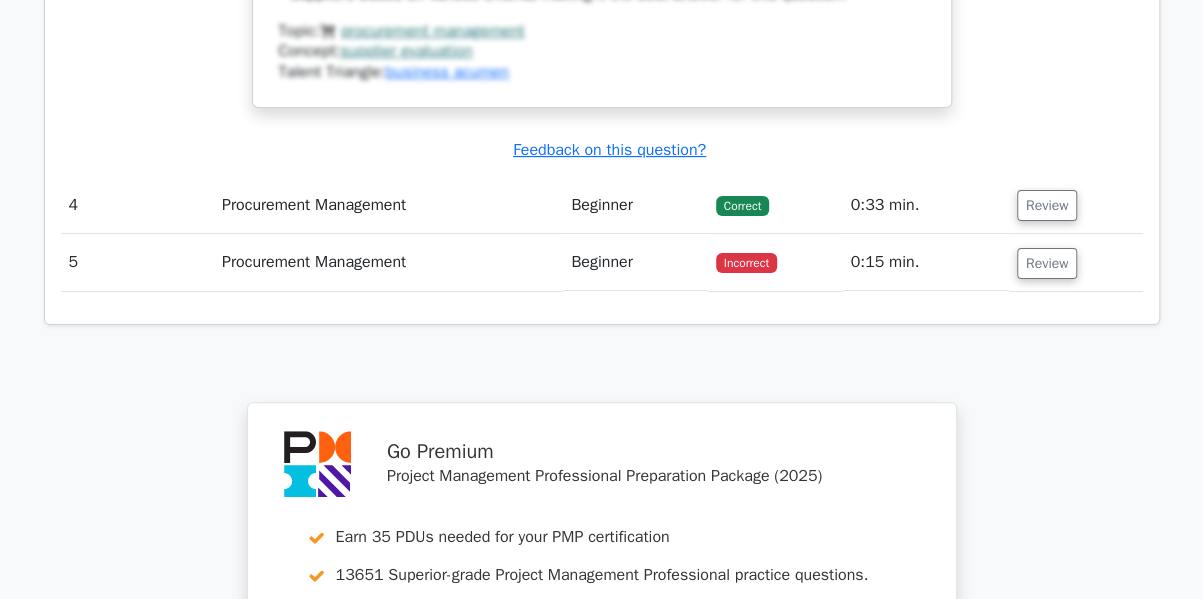 click on "Review" at bounding box center (1076, 262) 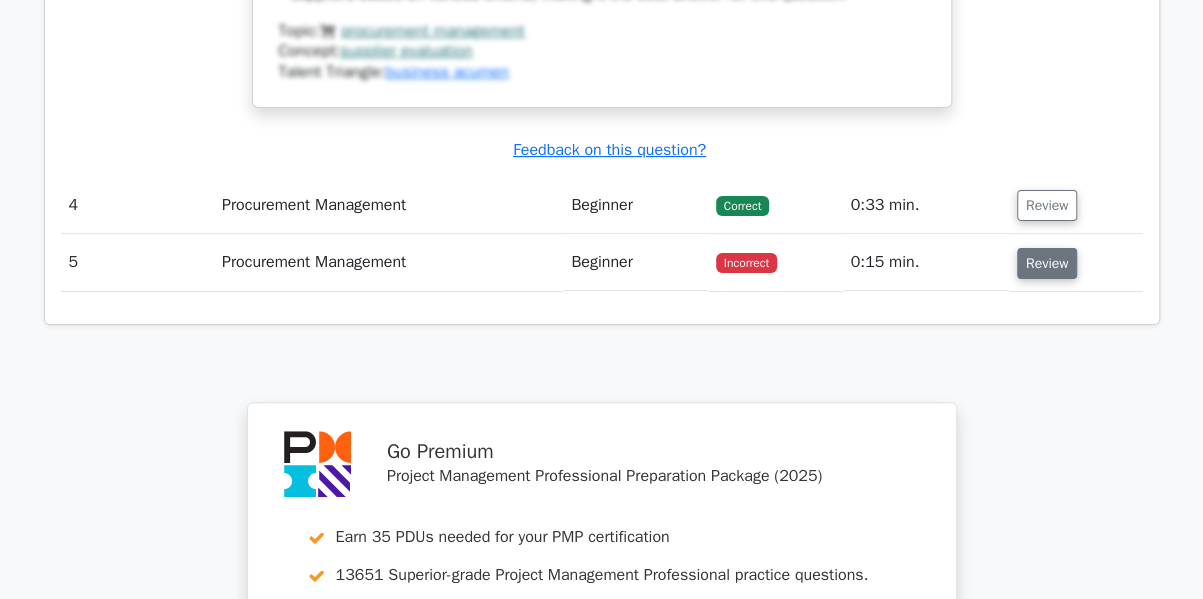 click on "Review" at bounding box center [1047, 263] 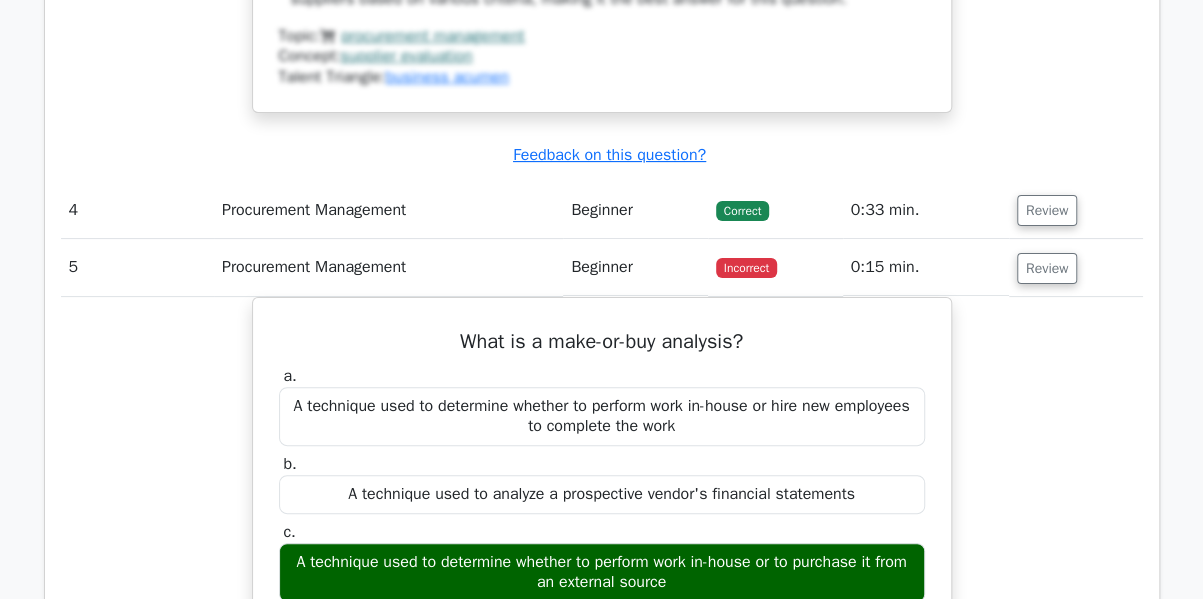 scroll, scrollTop: 3754, scrollLeft: 0, axis: vertical 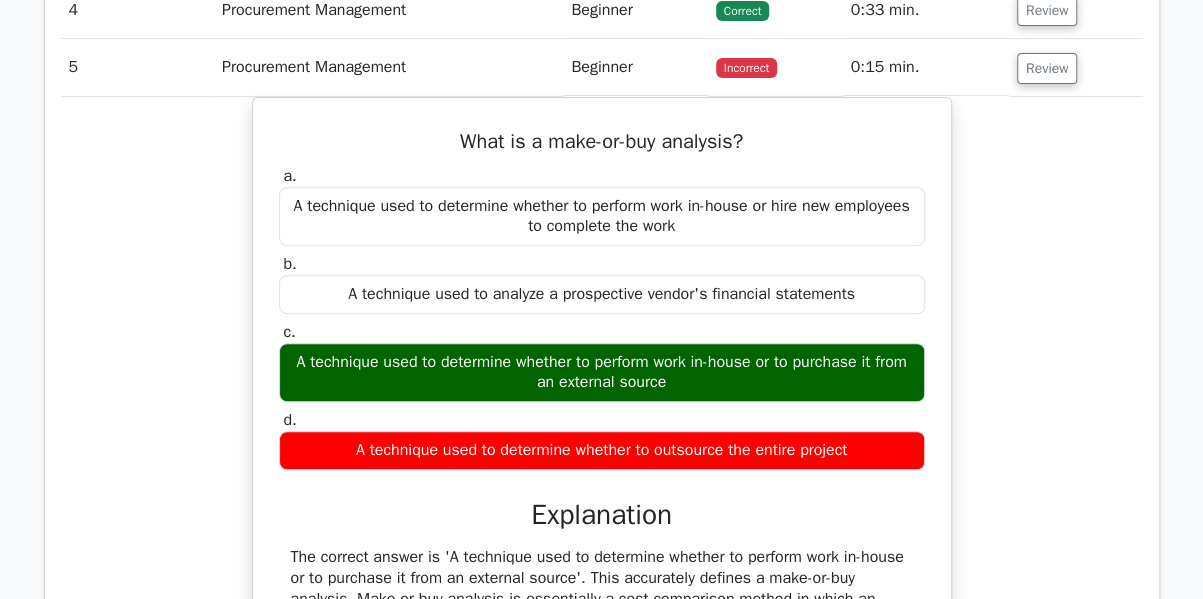 type 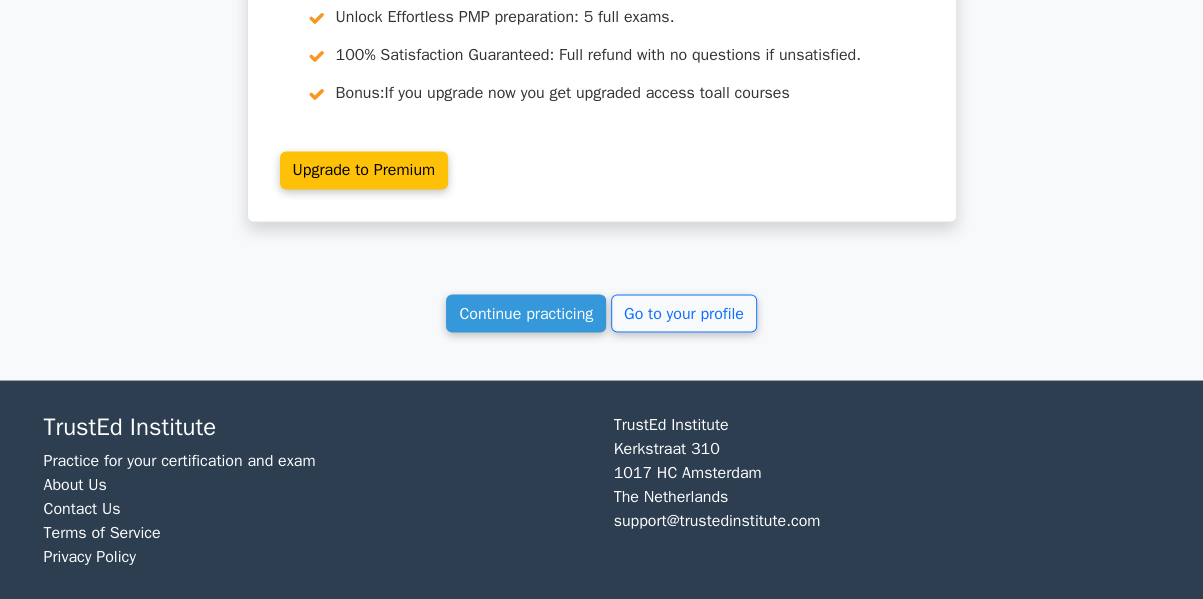scroll, scrollTop: 5171, scrollLeft: 0, axis: vertical 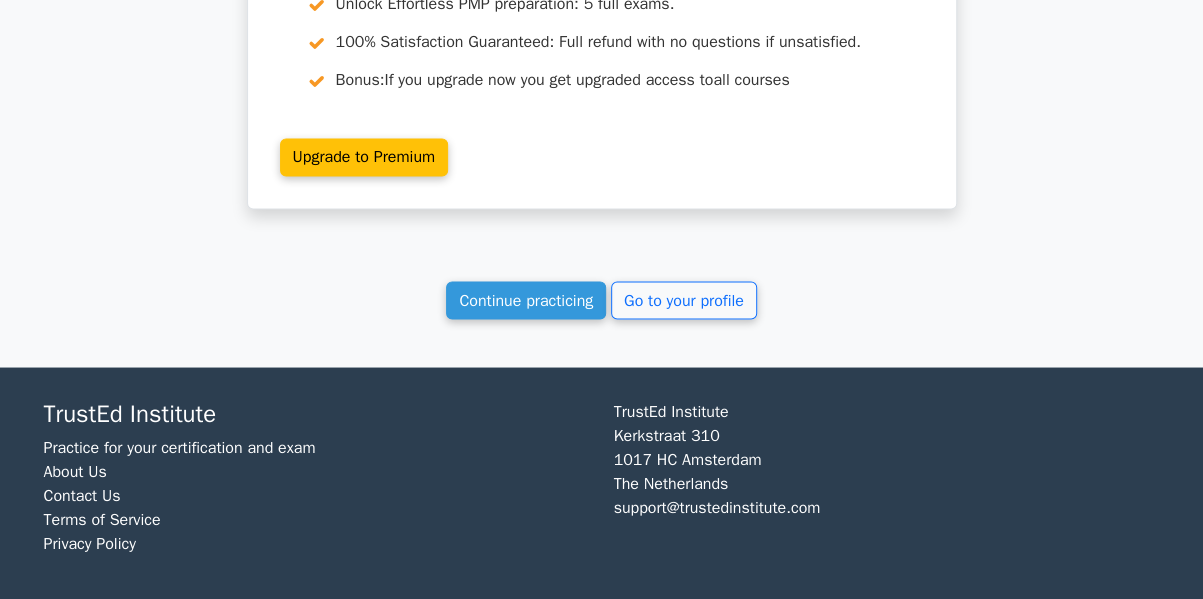 click on "Your Test Results
Project Management Professional - Procurement Management
80%
Your Score
Keep practicing!
Performance by Topic
Procurement Management
100%
4 min 4/5" at bounding box center [602, -2124] 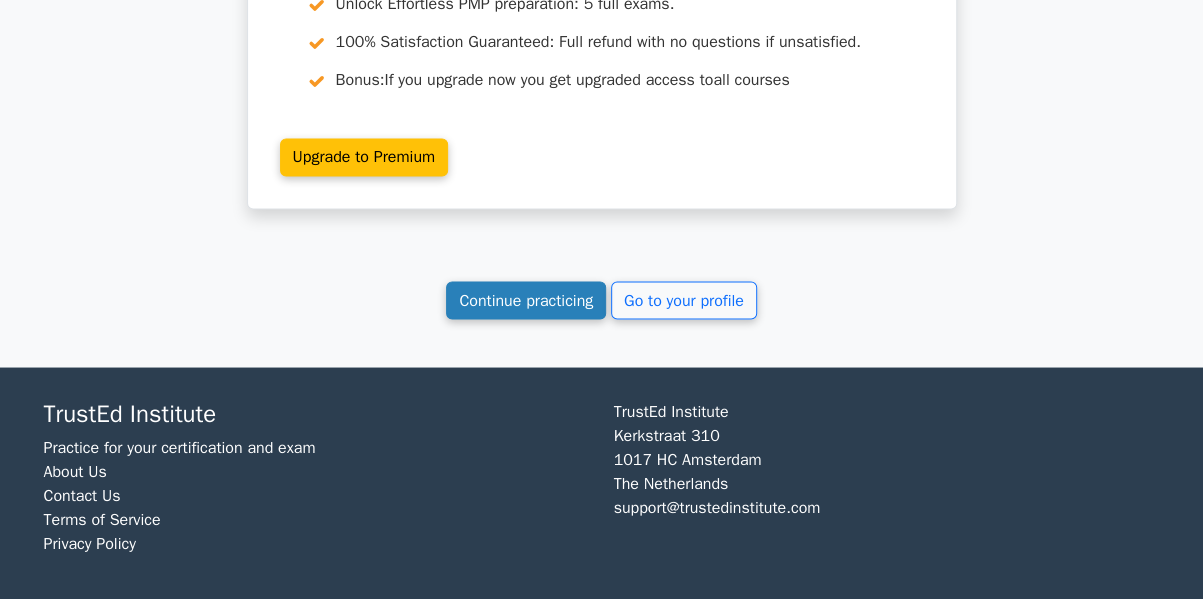 click on "Continue practicing" at bounding box center [526, 300] 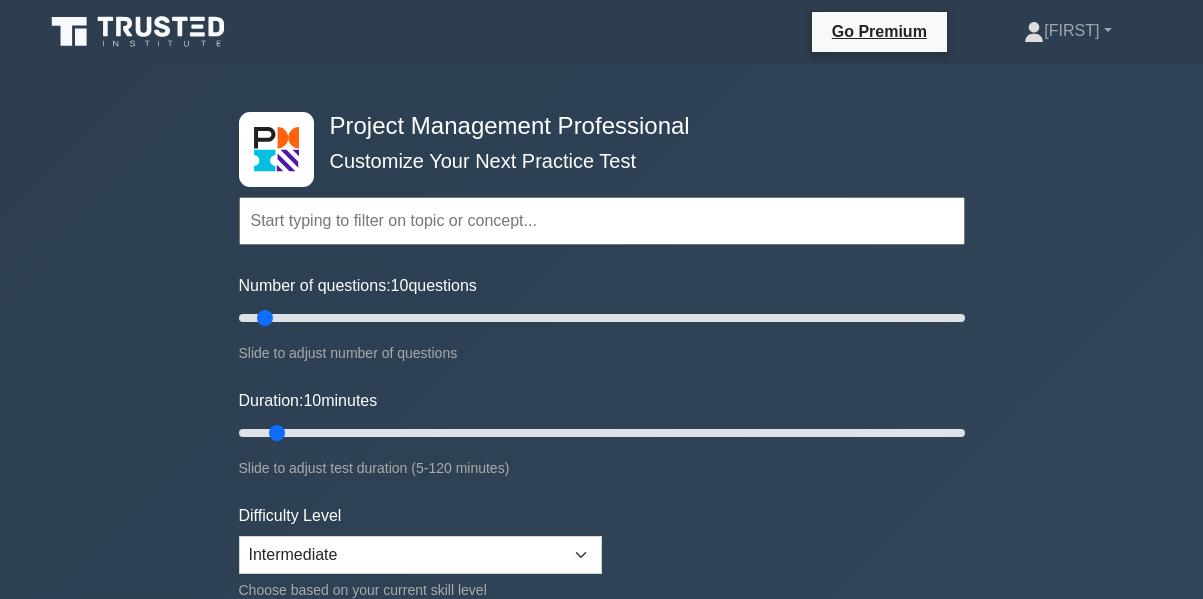 scroll, scrollTop: 0, scrollLeft: 0, axis: both 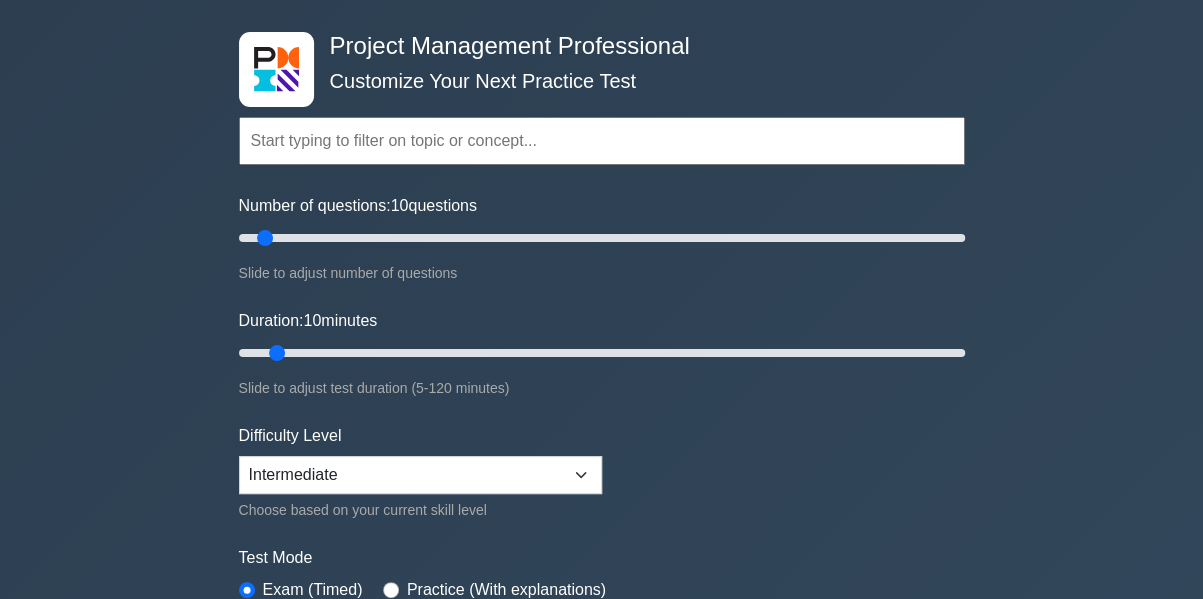 click at bounding box center (602, 141) 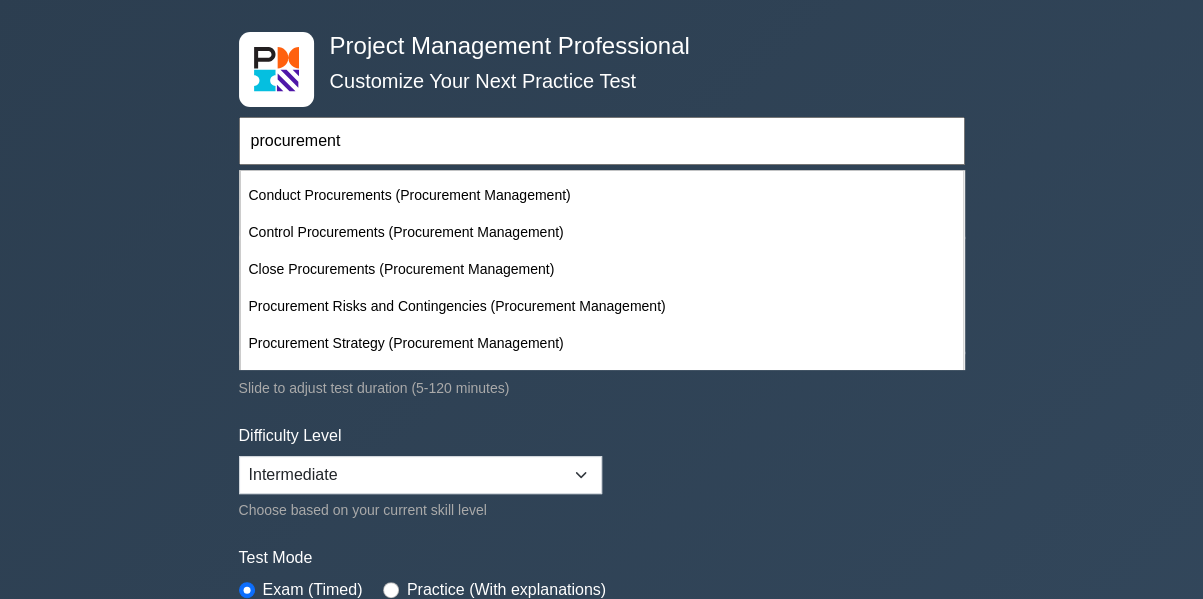 scroll, scrollTop: 213, scrollLeft: 0, axis: vertical 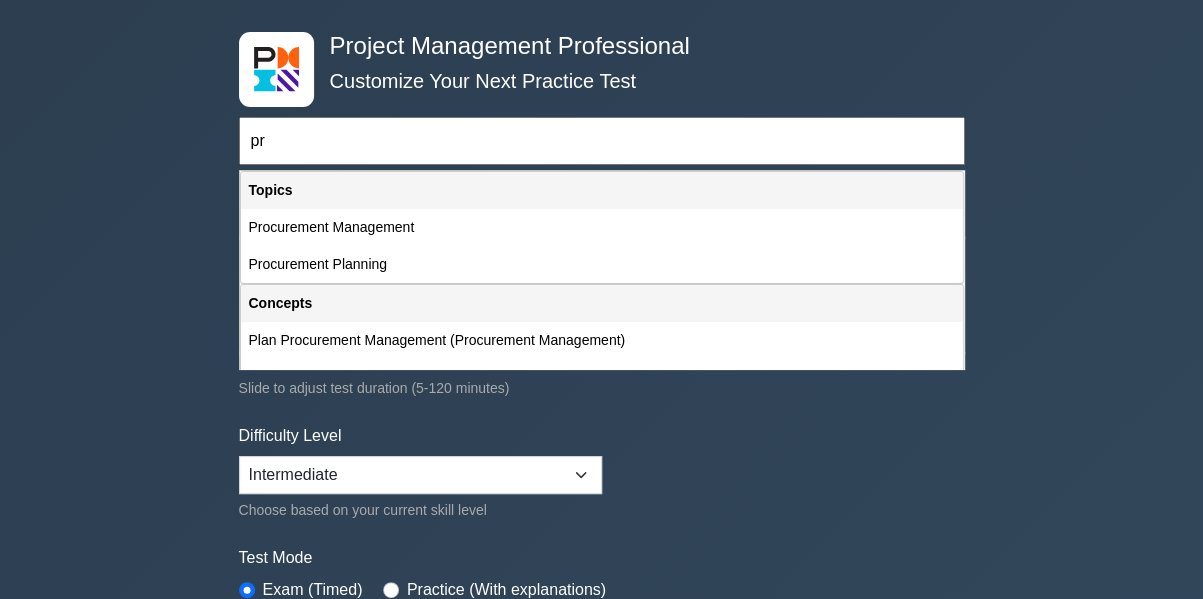 type on "p" 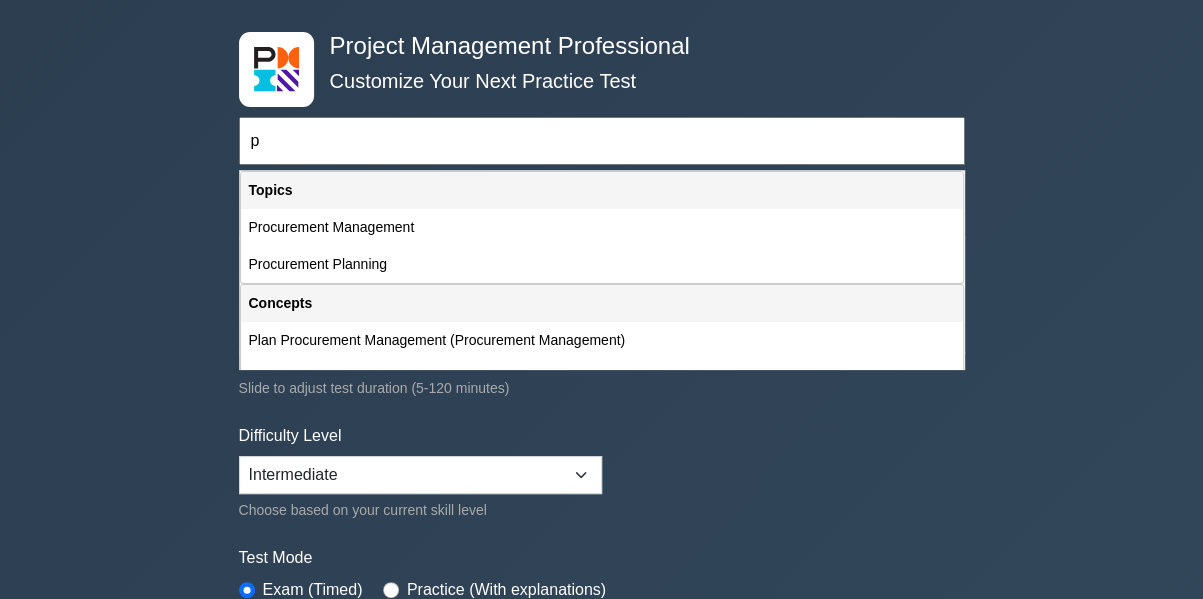 type 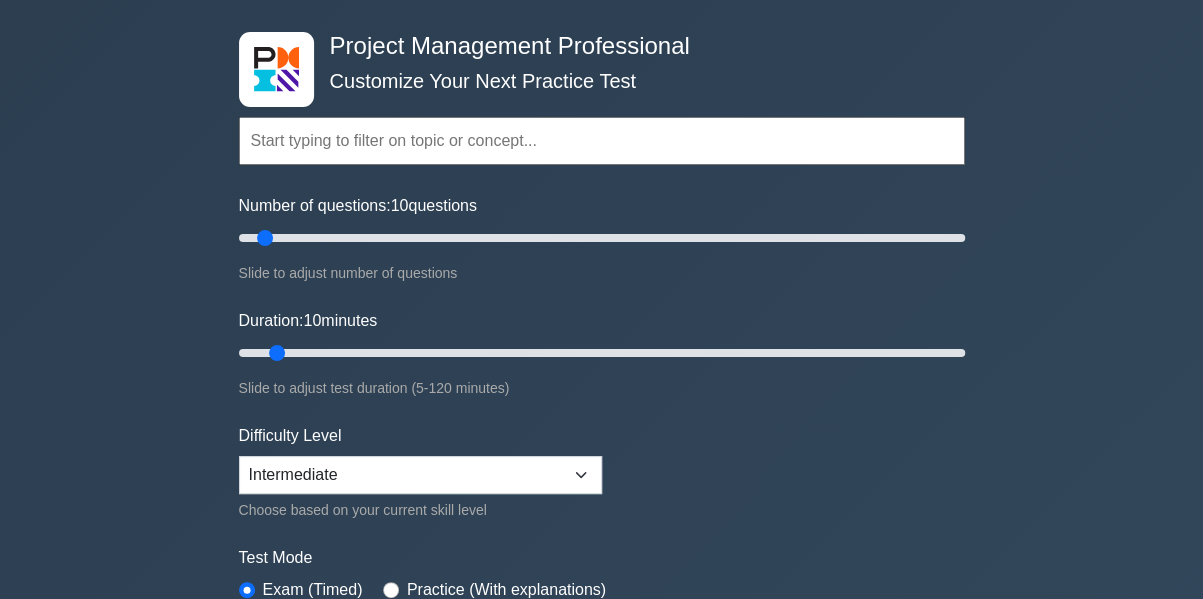 click on "Project Management Professional
Customize Your Next Practice Test
Topics
Scope Management
Time Management
Cost Management
Quality Management
Risk Management
Integration Management
Human Resource Management
Concepts" at bounding box center [601, 594] 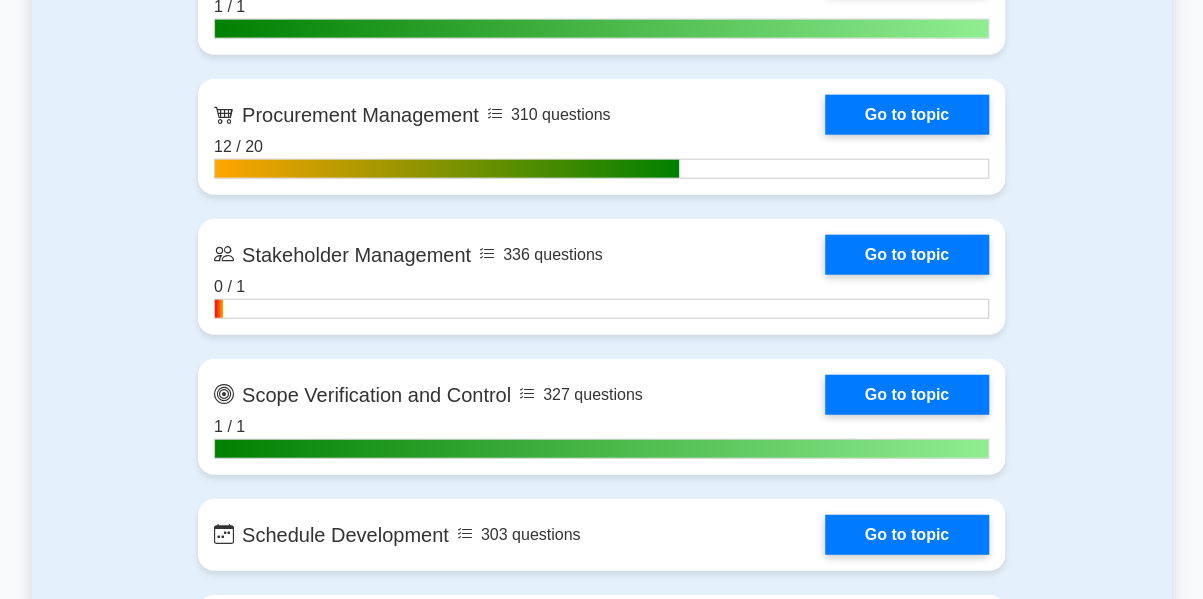 scroll, scrollTop: 2280, scrollLeft: 0, axis: vertical 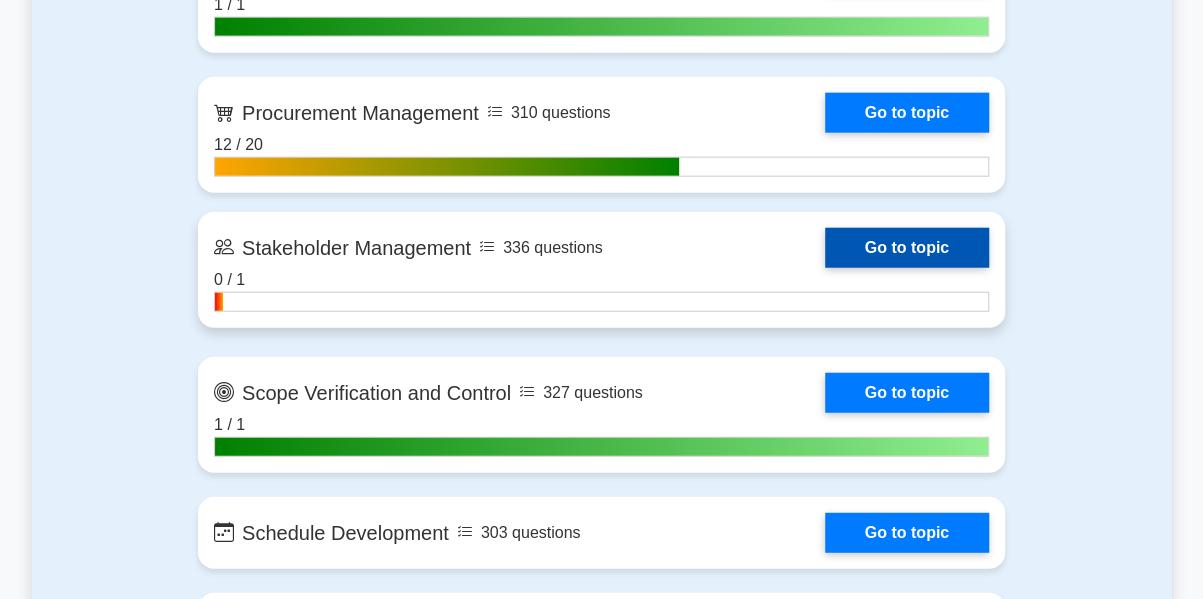 click on "Go to topic" at bounding box center [907, 248] 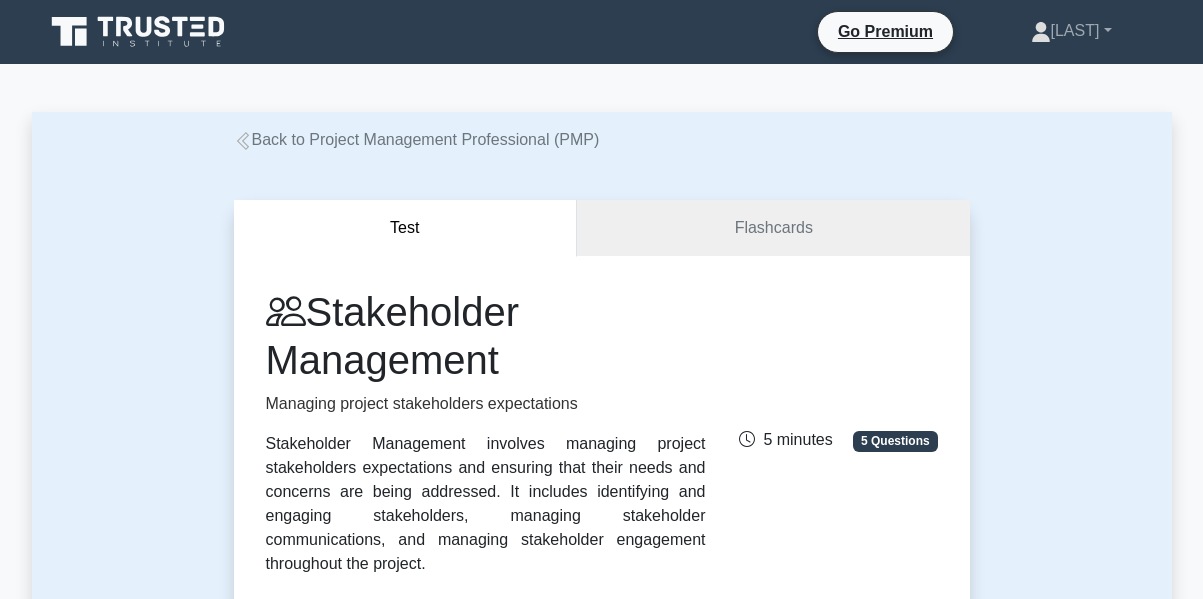scroll, scrollTop: 0, scrollLeft: 0, axis: both 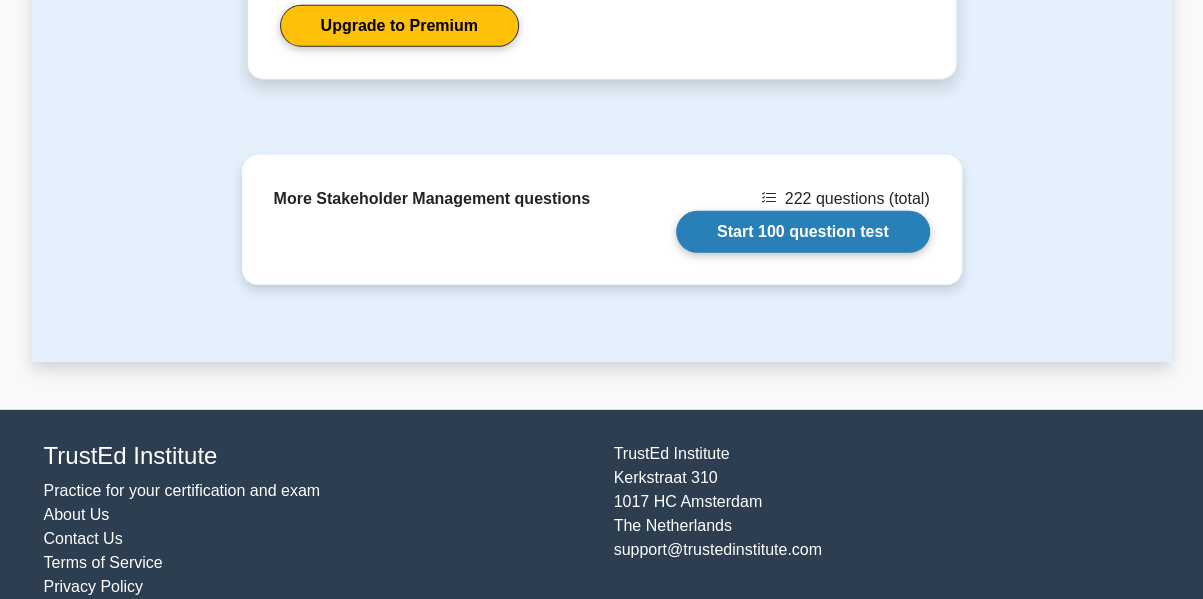 click on "Start 100 question test" at bounding box center [803, 232] 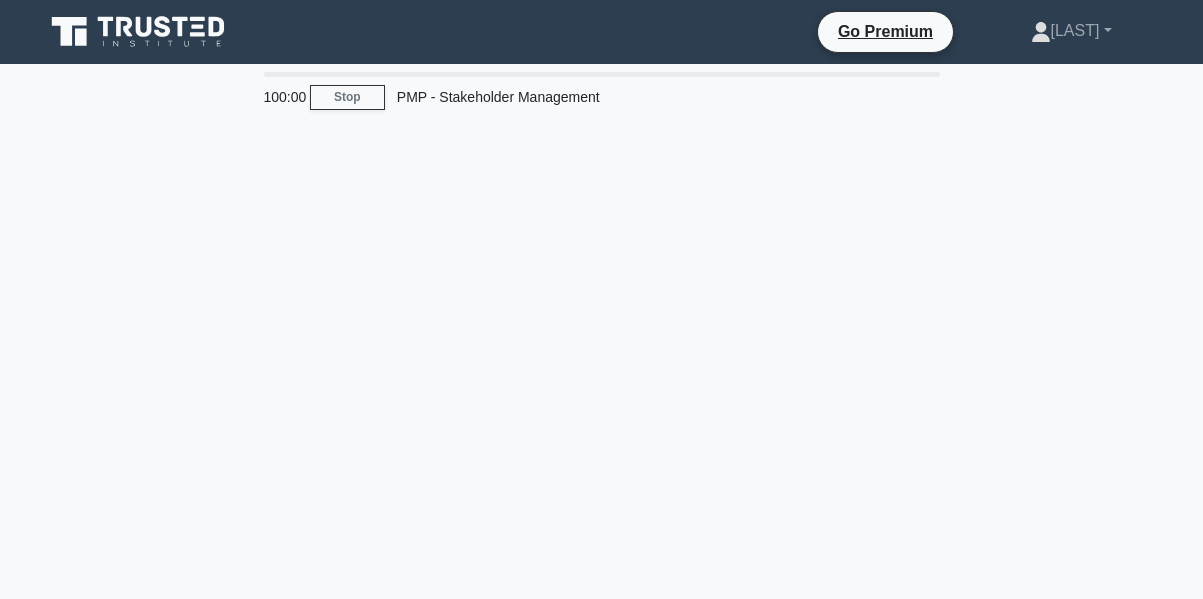 scroll, scrollTop: 0, scrollLeft: 0, axis: both 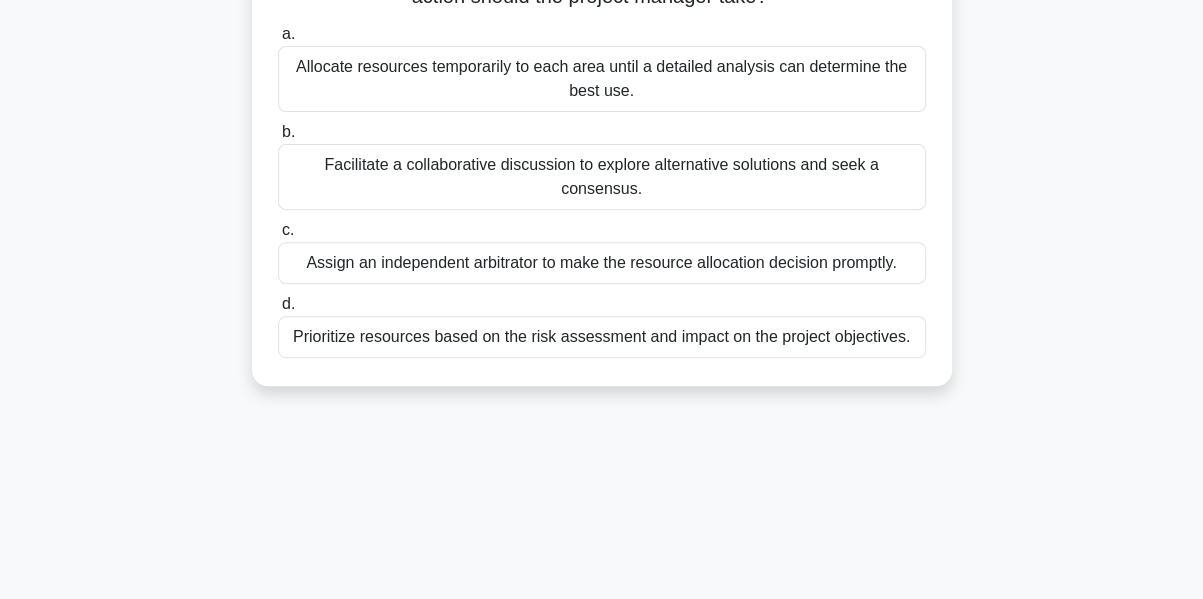 click on "Prioritize resources based on the risk assessment and impact on the project objectives." at bounding box center [602, 337] 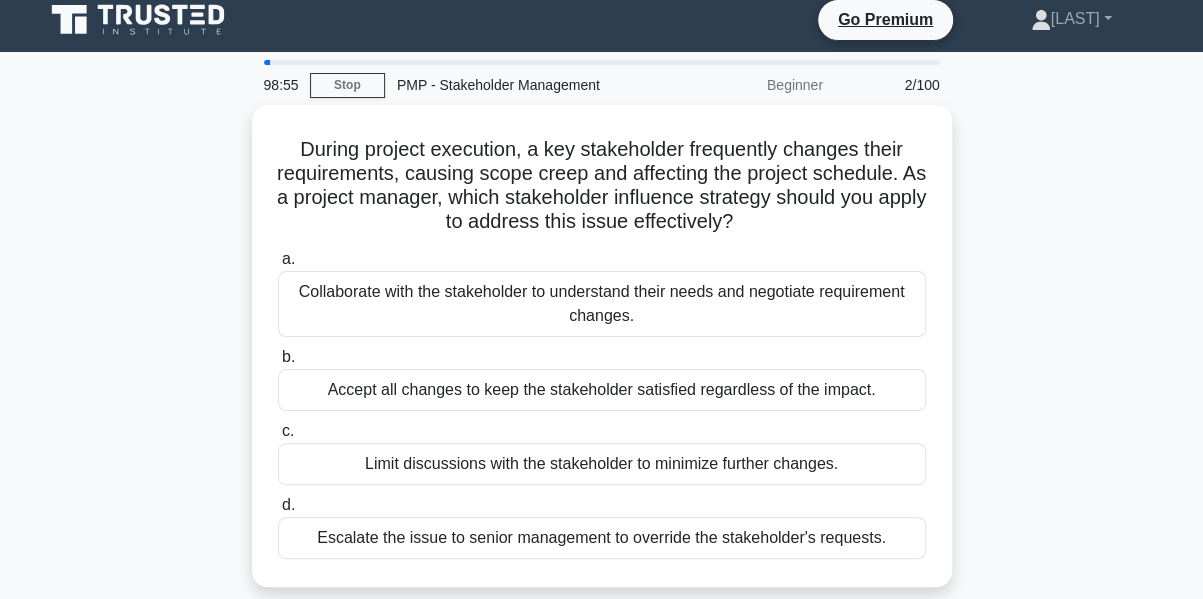 scroll, scrollTop: 0, scrollLeft: 0, axis: both 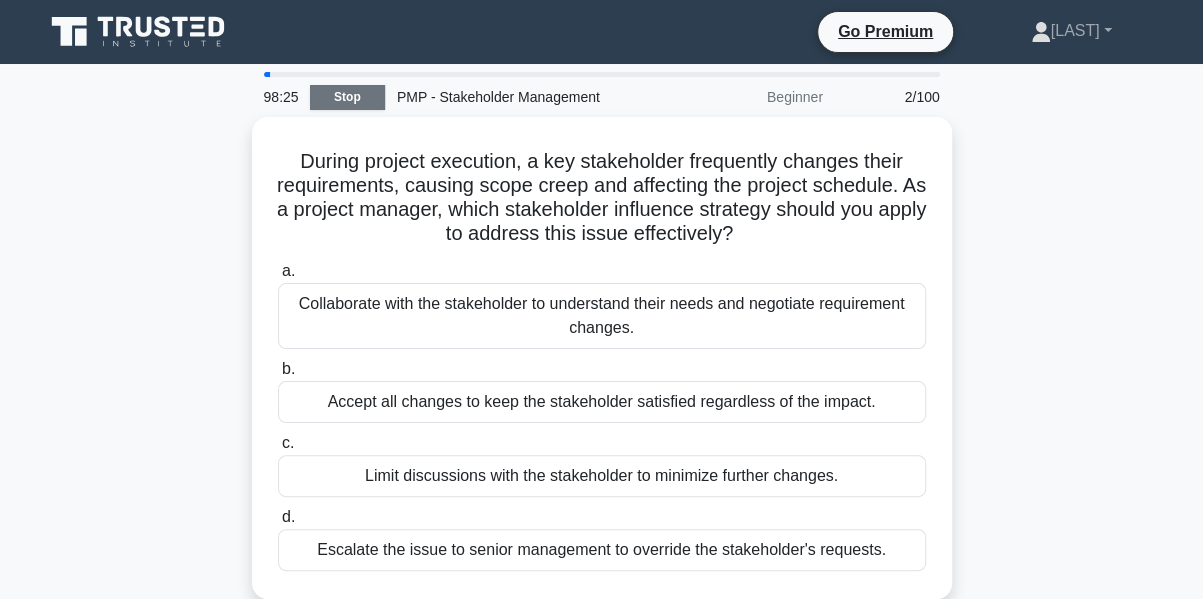 click on "Stop" at bounding box center [347, 97] 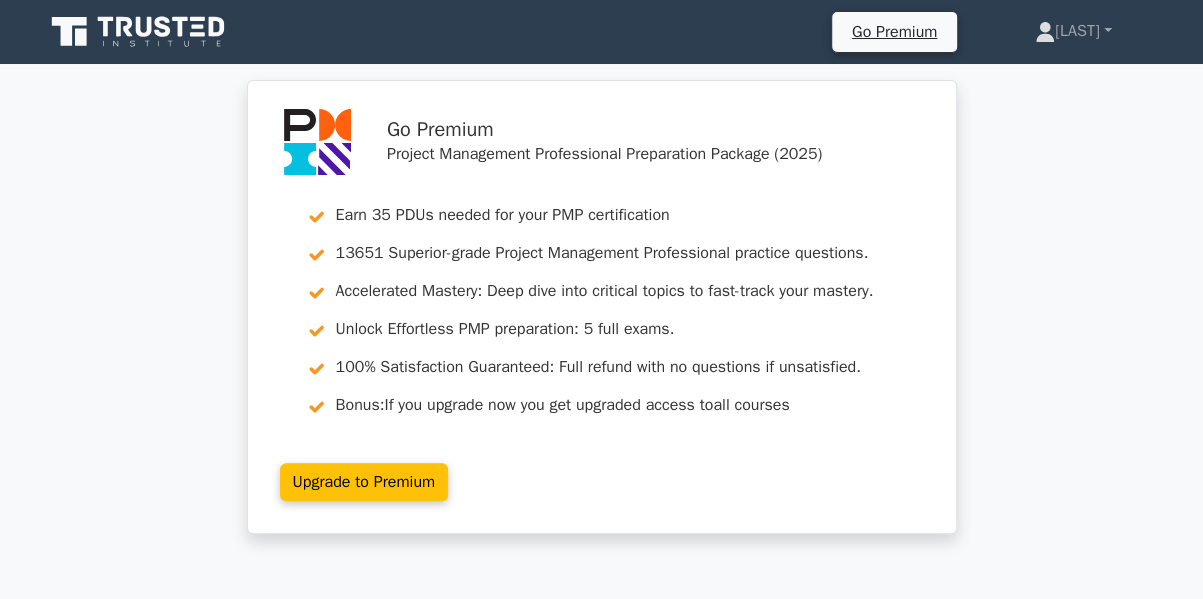 scroll, scrollTop: 40, scrollLeft: 0, axis: vertical 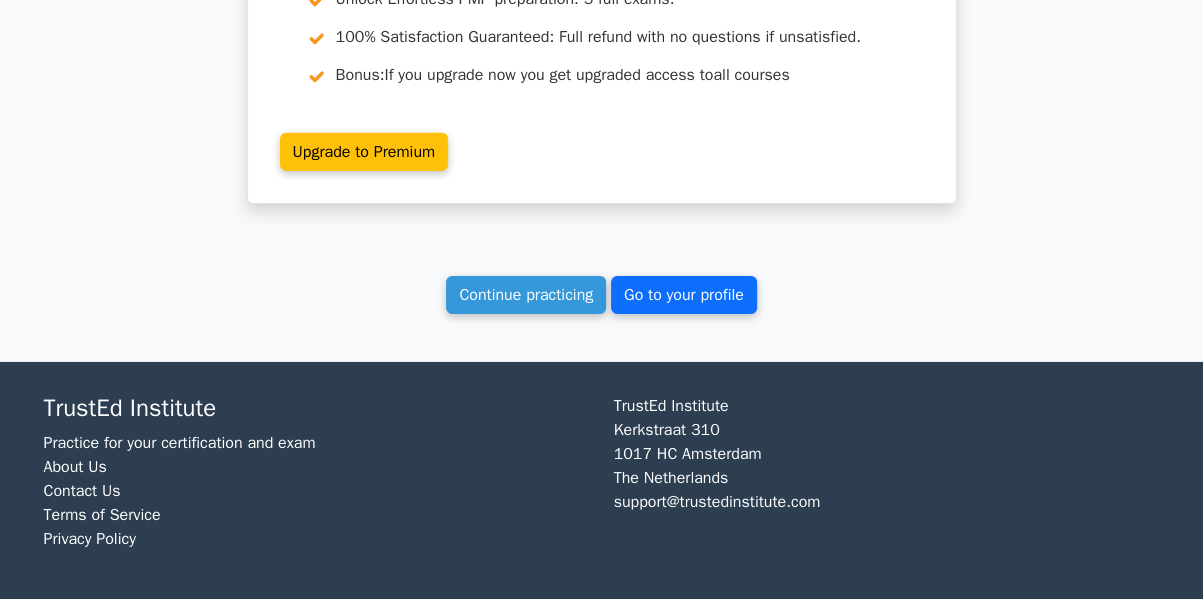click on "Go to your profile" at bounding box center (684, 295) 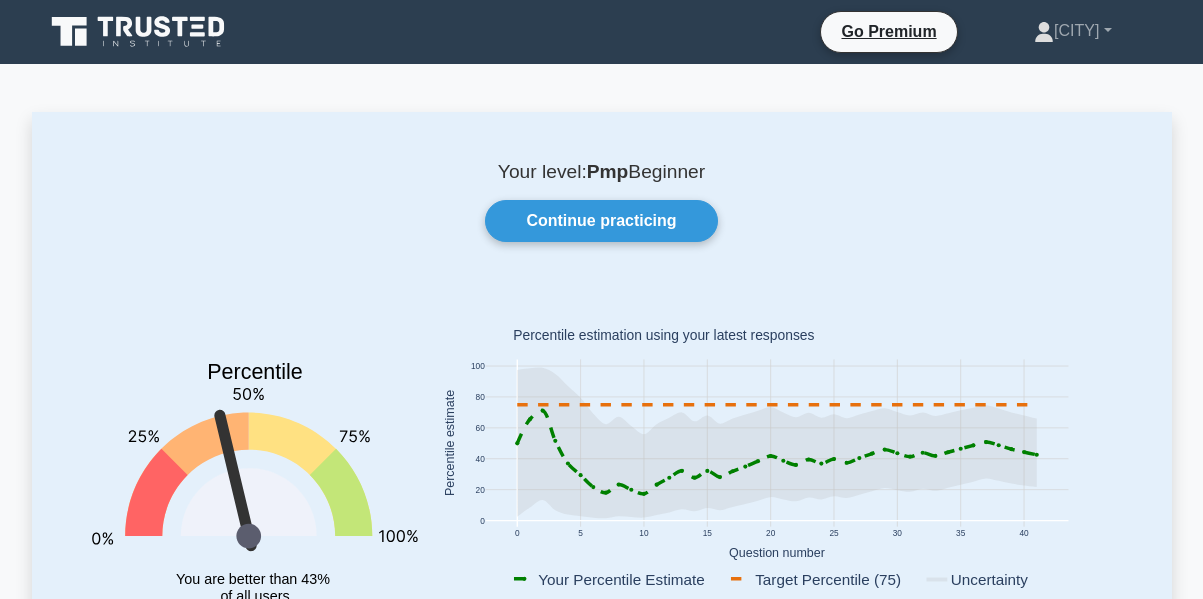 scroll, scrollTop: 0, scrollLeft: 0, axis: both 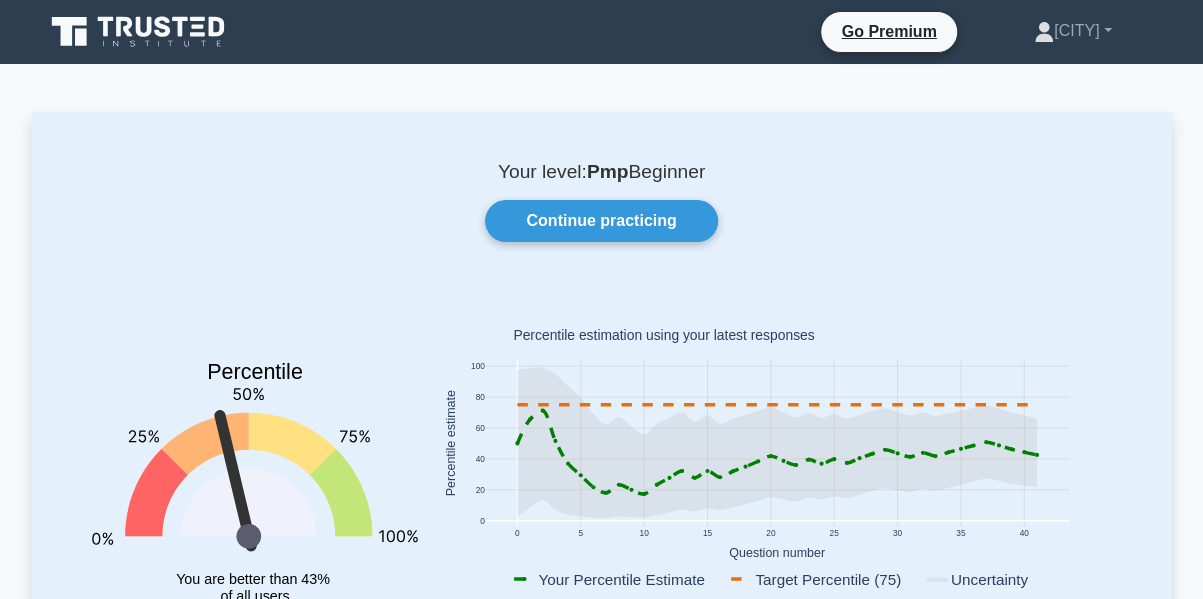 click on "Your level:
Pmp  Beginner
Continue practicing
Percentile
You are better than 43%
of all  users
0 5 10 15 20 25 30 35 40 0 20 40 60 80 100 Your Percentile Estimate" at bounding box center (602, 413) 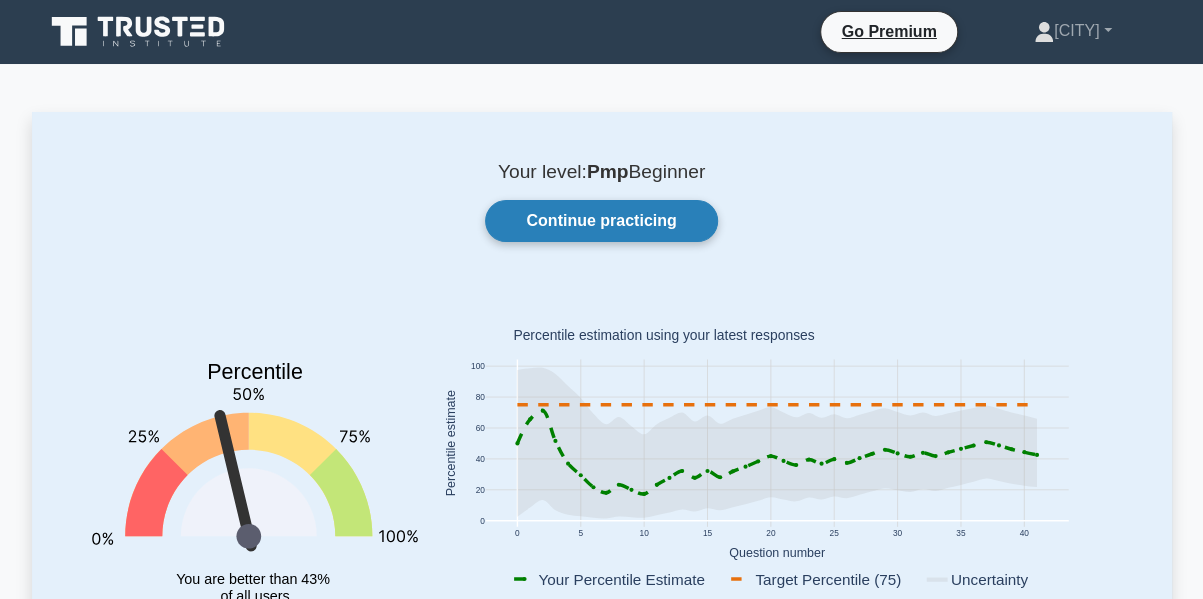 click on "Continue practicing" at bounding box center [601, 221] 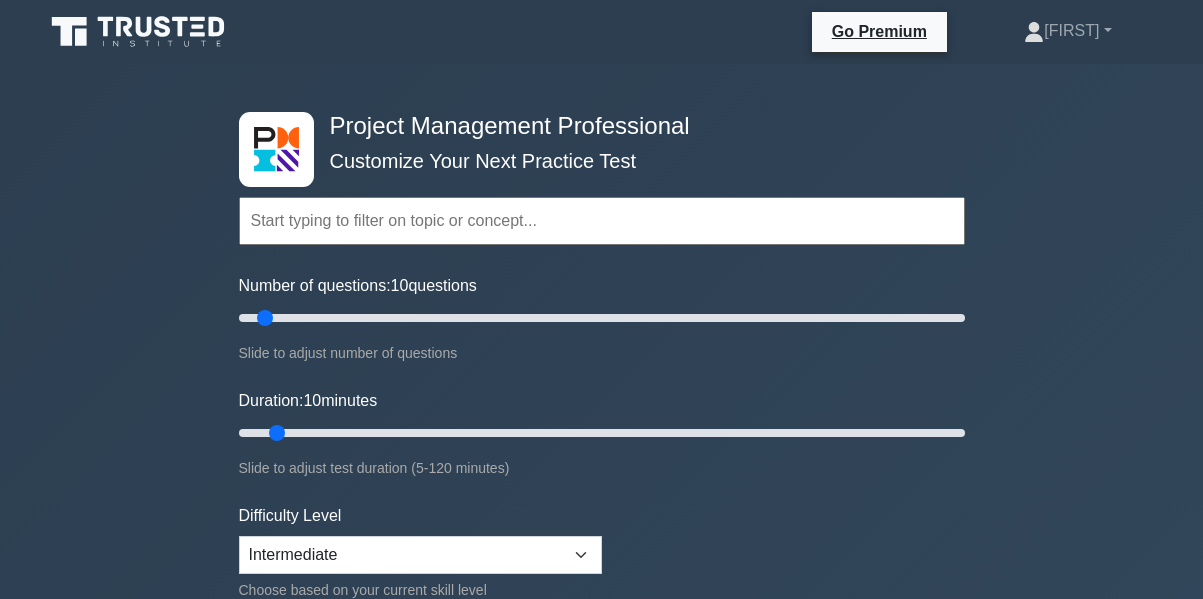 scroll, scrollTop: 0, scrollLeft: 0, axis: both 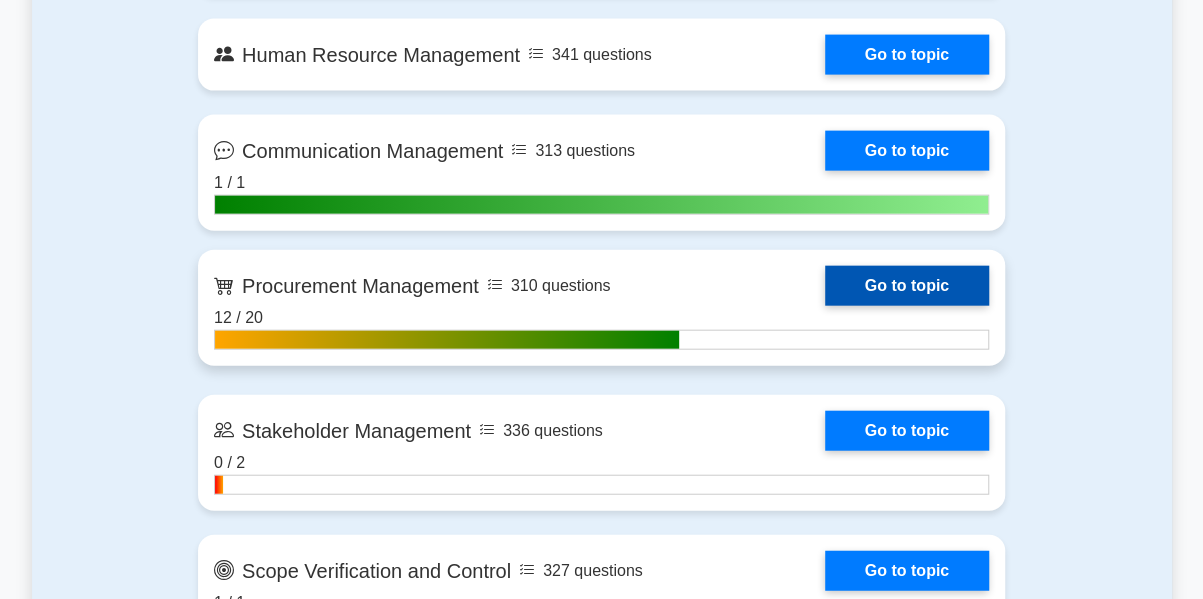 click on "Go to topic" at bounding box center [907, 286] 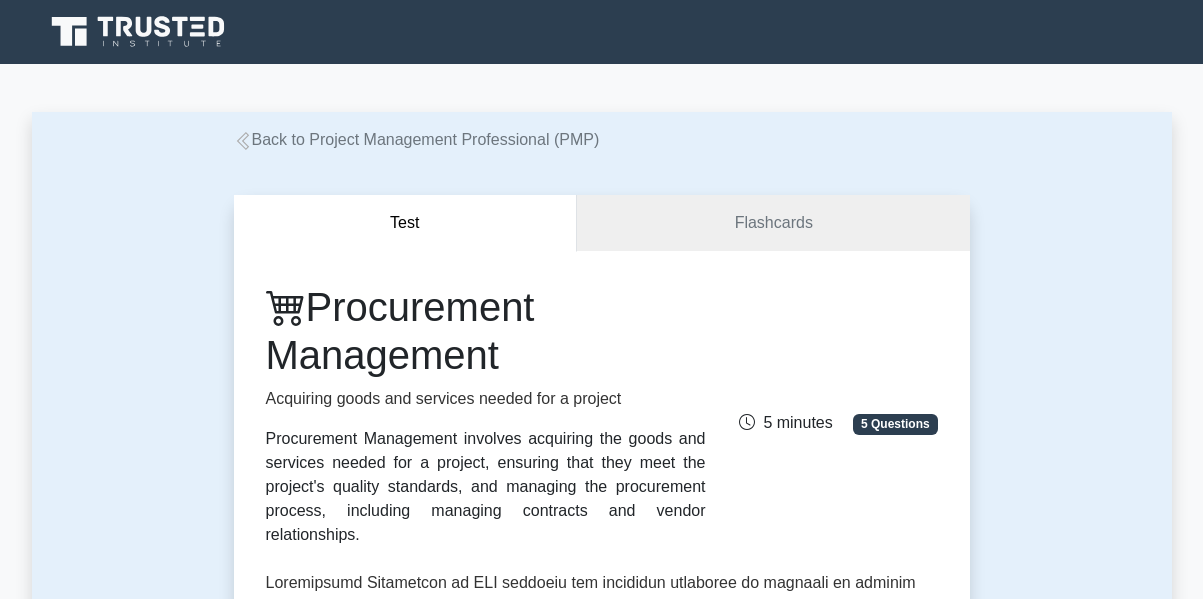 scroll, scrollTop: 0, scrollLeft: 0, axis: both 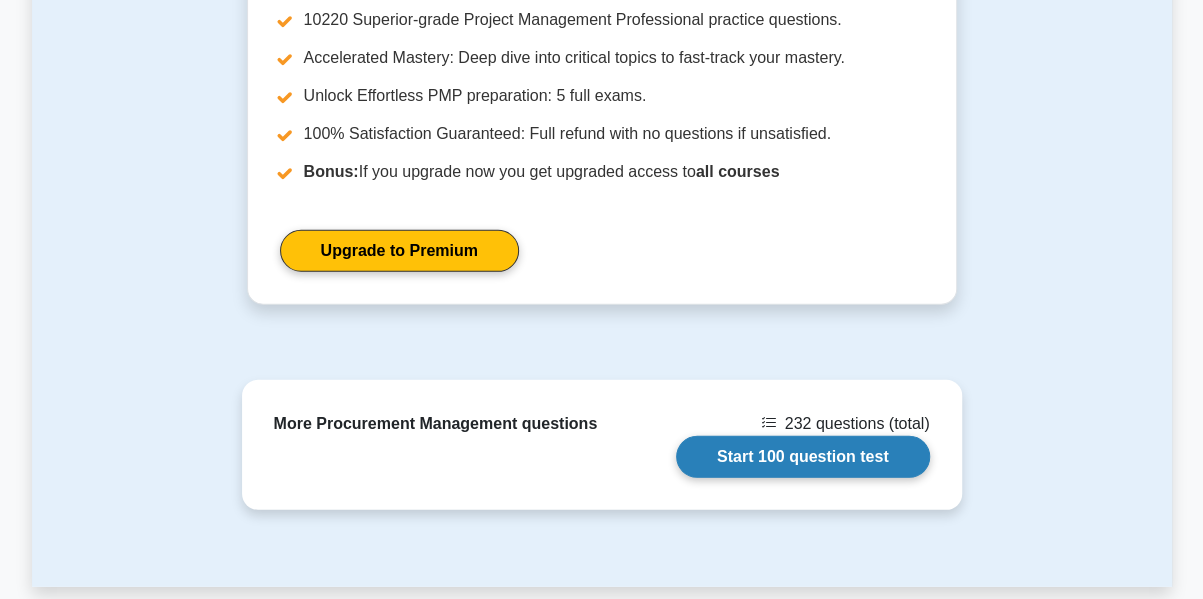 click on "Start 100 question test" at bounding box center (803, 457) 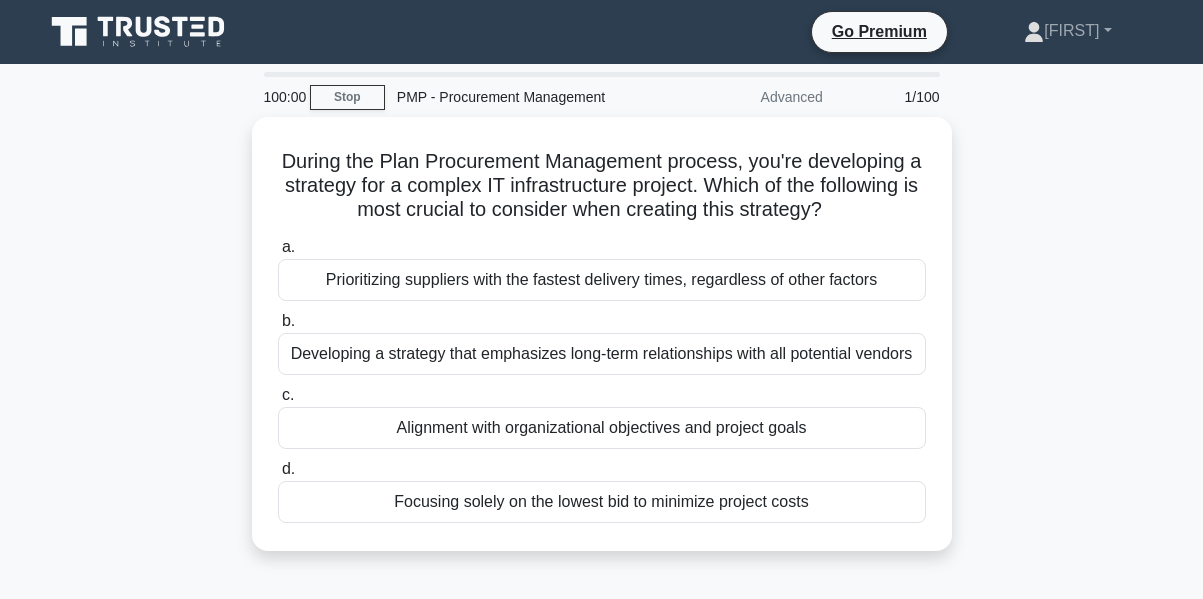 scroll, scrollTop: 0, scrollLeft: 0, axis: both 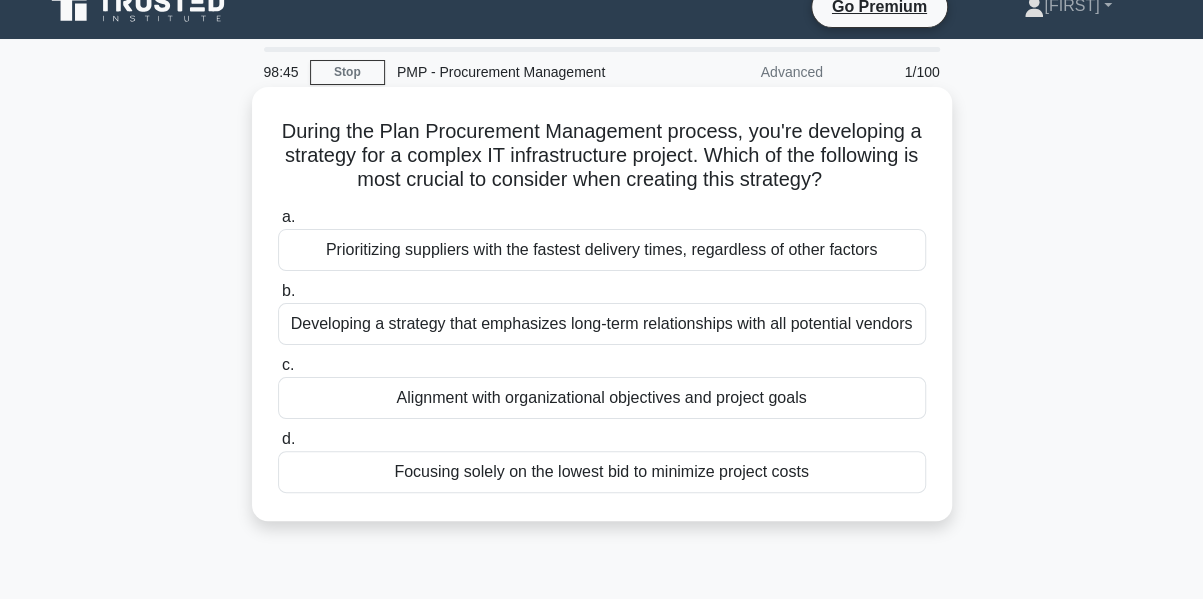 click on "Alignment with organizational objectives and project goals" at bounding box center [602, 398] 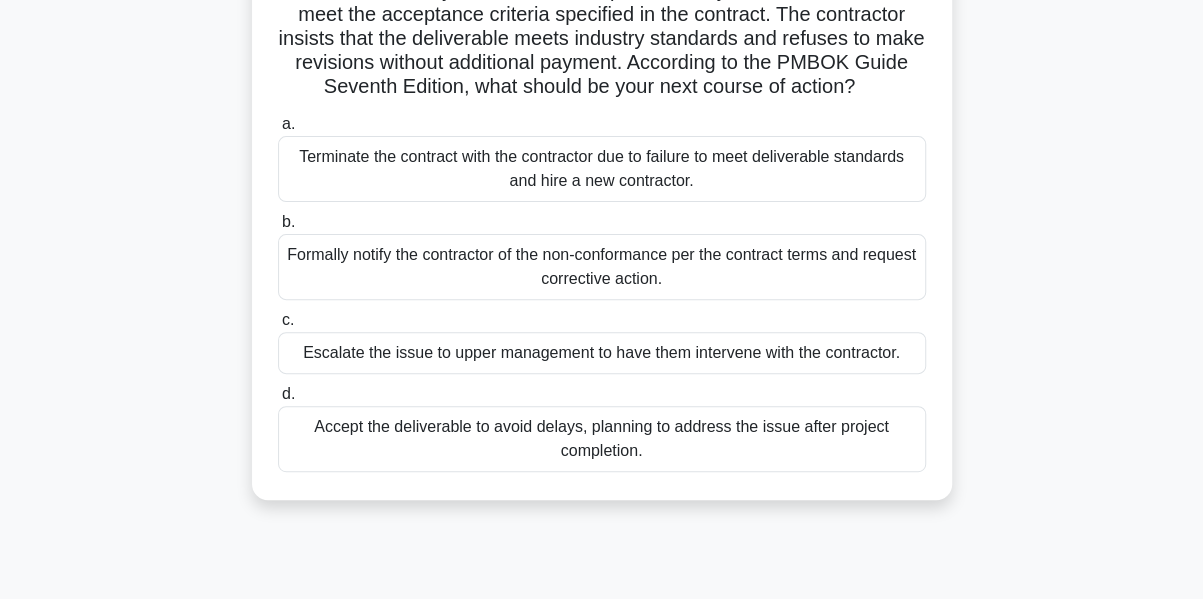 scroll, scrollTop: 201, scrollLeft: 0, axis: vertical 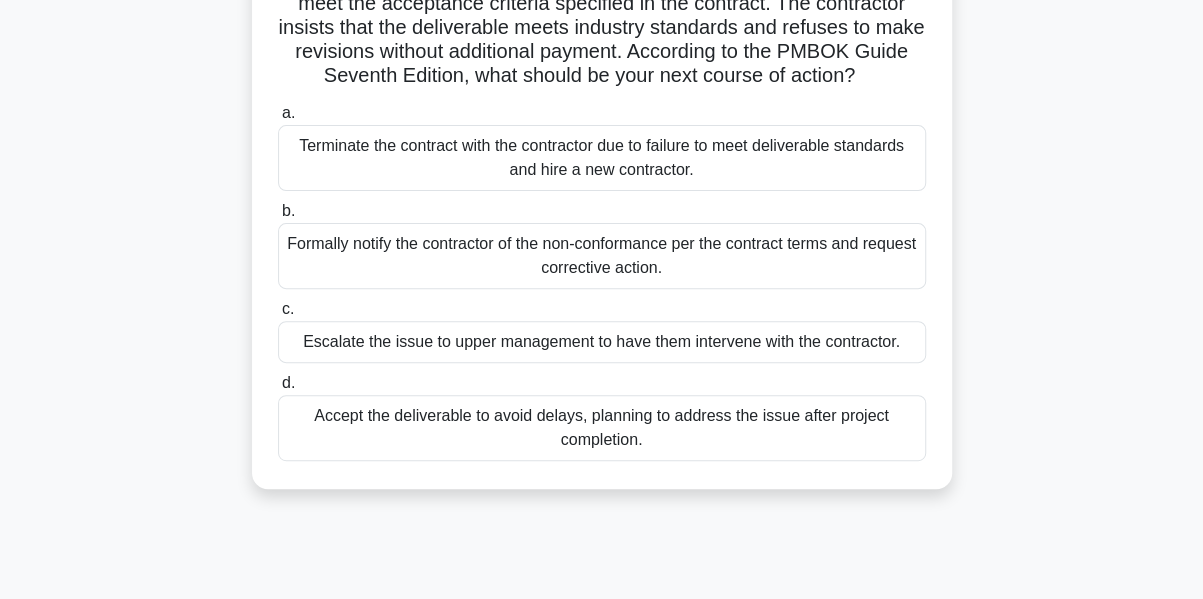 click on "Formally notify the contractor of the non-conformance per the contract terms and request corrective action." at bounding box center (602, 256) 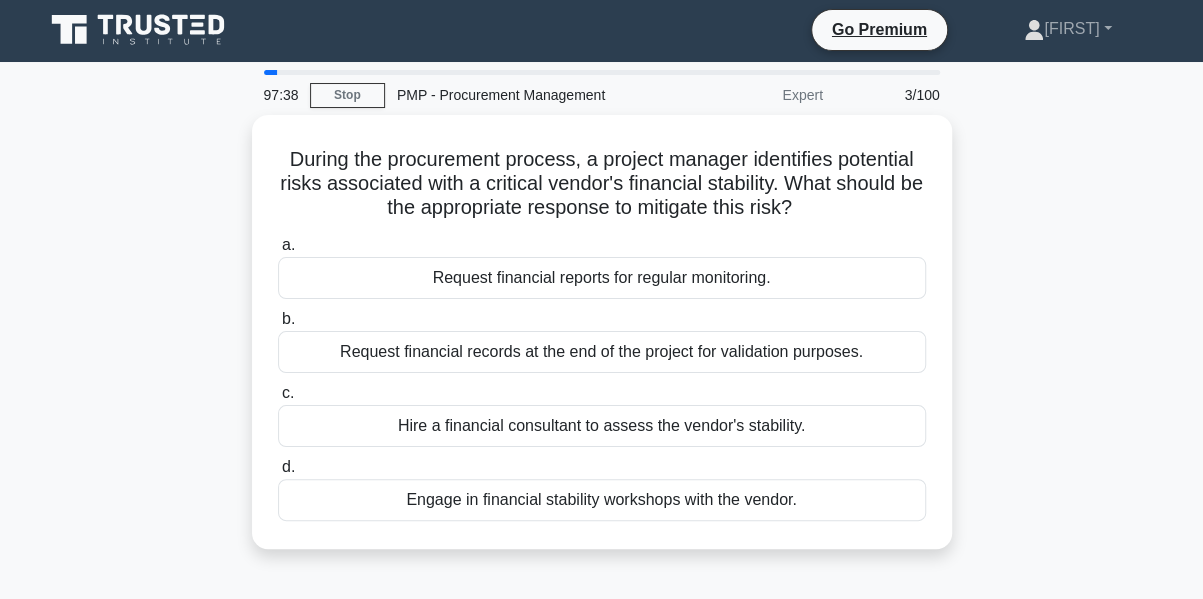 scroll, scrollTop: 0, scrollLeft: 0, axis: both 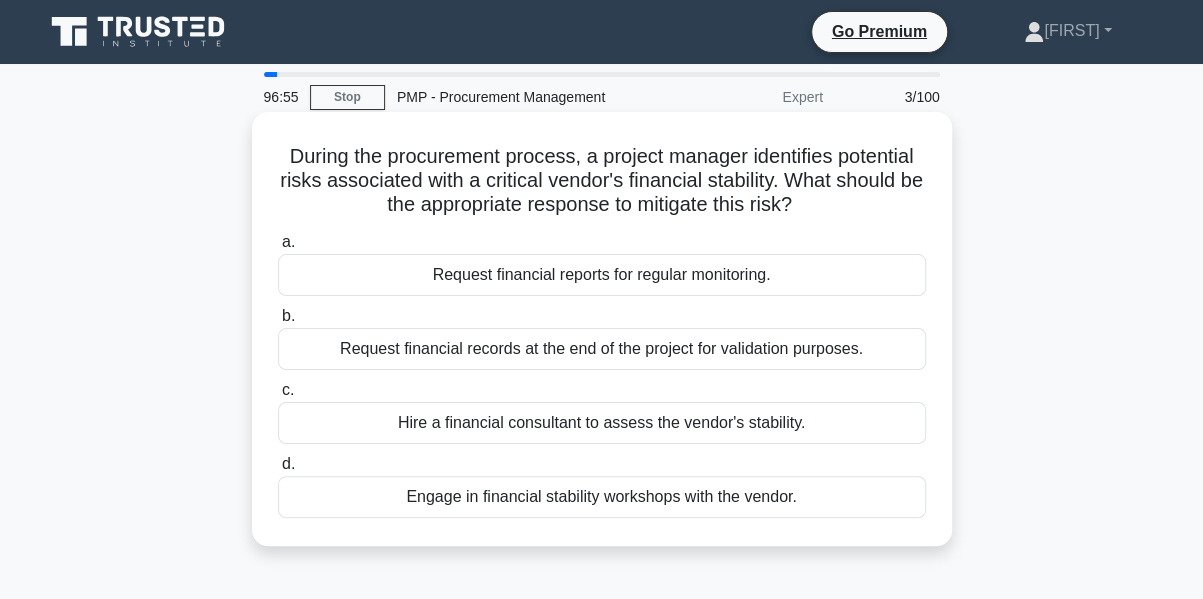 click on "Request financial records at the end of the project for validation purposes." at bounding box center (602, 349) 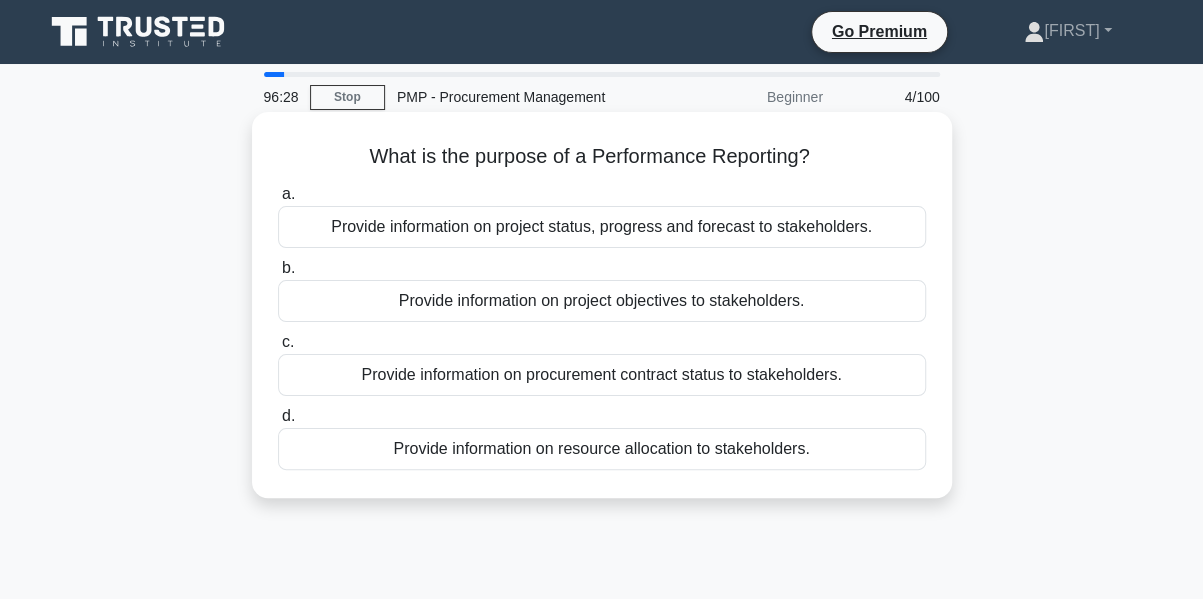 click on "Provide information on procurement contract status to stakeholders." at bounding box center (602, 375) 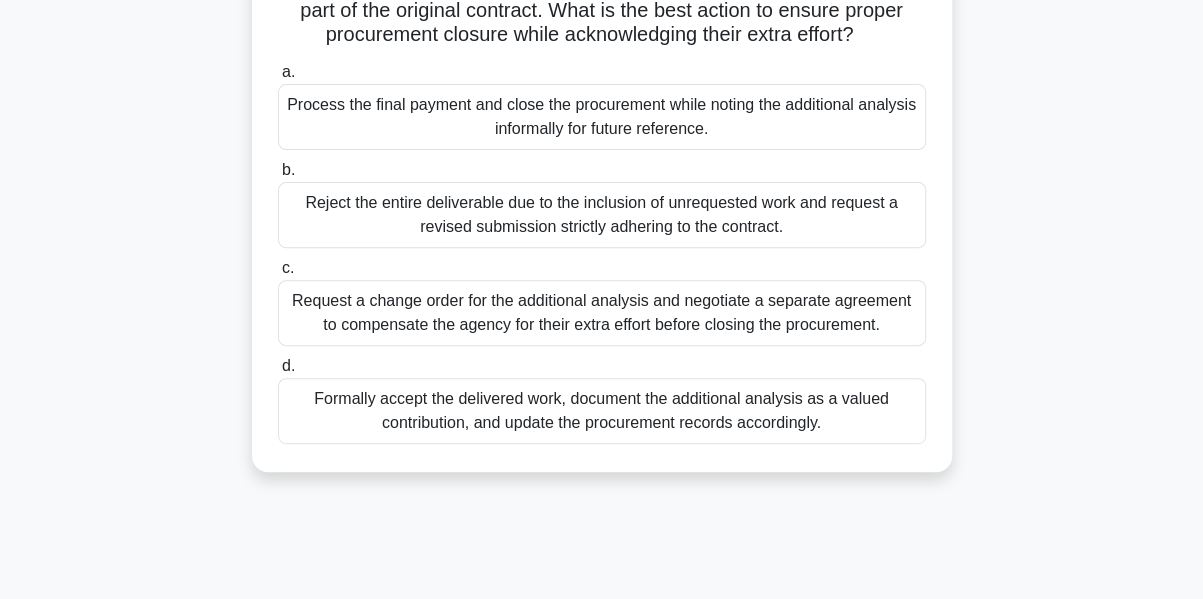 scroll, scrollTop: 218, scrollLeft: 0, axis: vertical 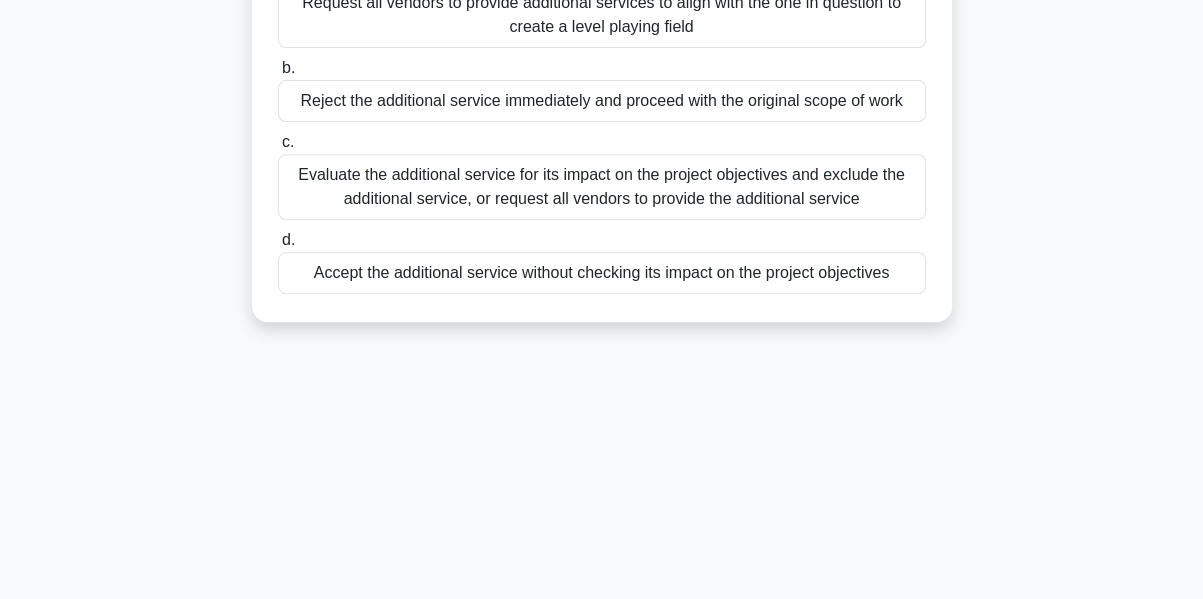 click on "Evaluate the additional service for its impact on the project objectives and exclude the additional service, or request all vendors to provide the additional service" at bounding box center (602, 187) 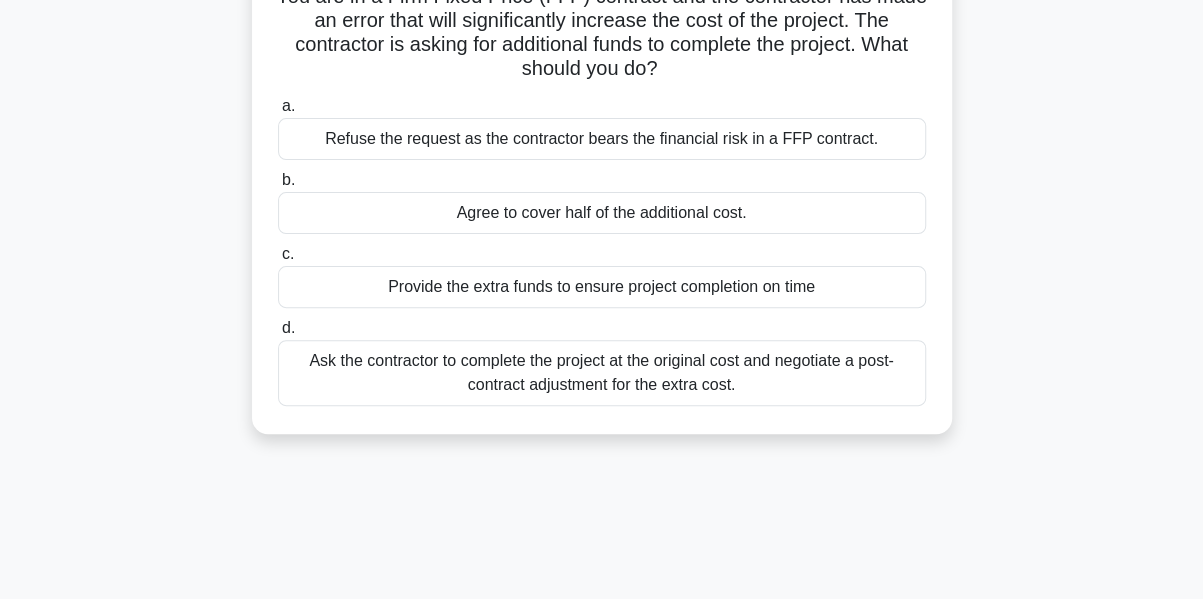 scroll, scrollTop: 240, scrollLeft: 0, axis: vertical 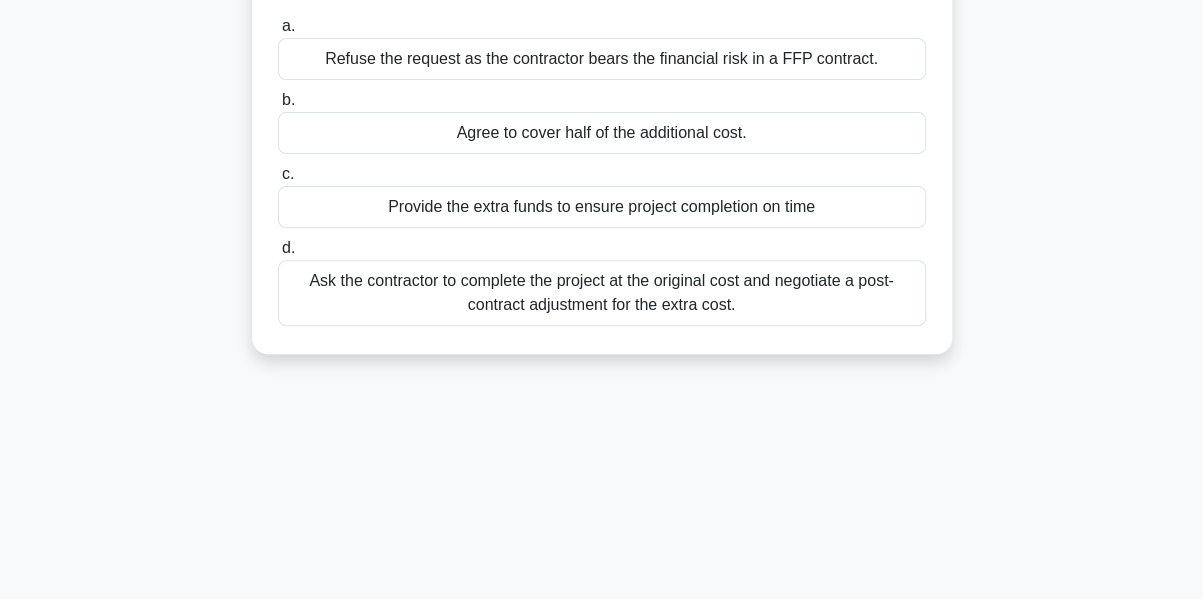 click on "Ask the contractor to complete the project at the original cost and negotiate a post-contract adjustment for the extra cost." at bounding box center (602, 293) 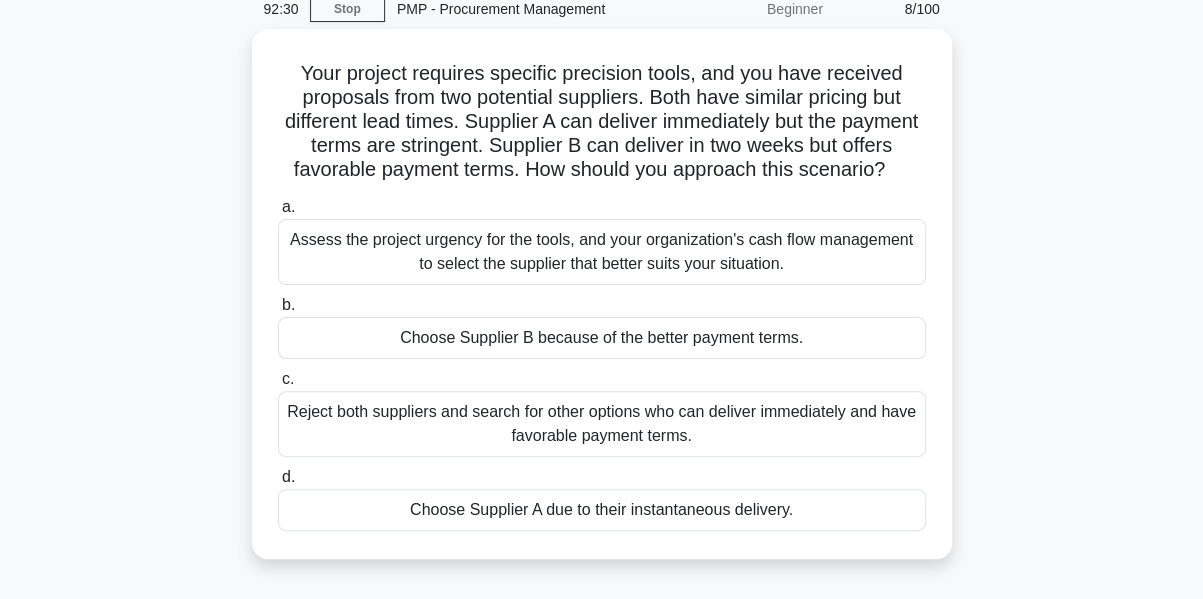 scroll, scrollTop: 240, scrollLeft: 0, axis: vertical 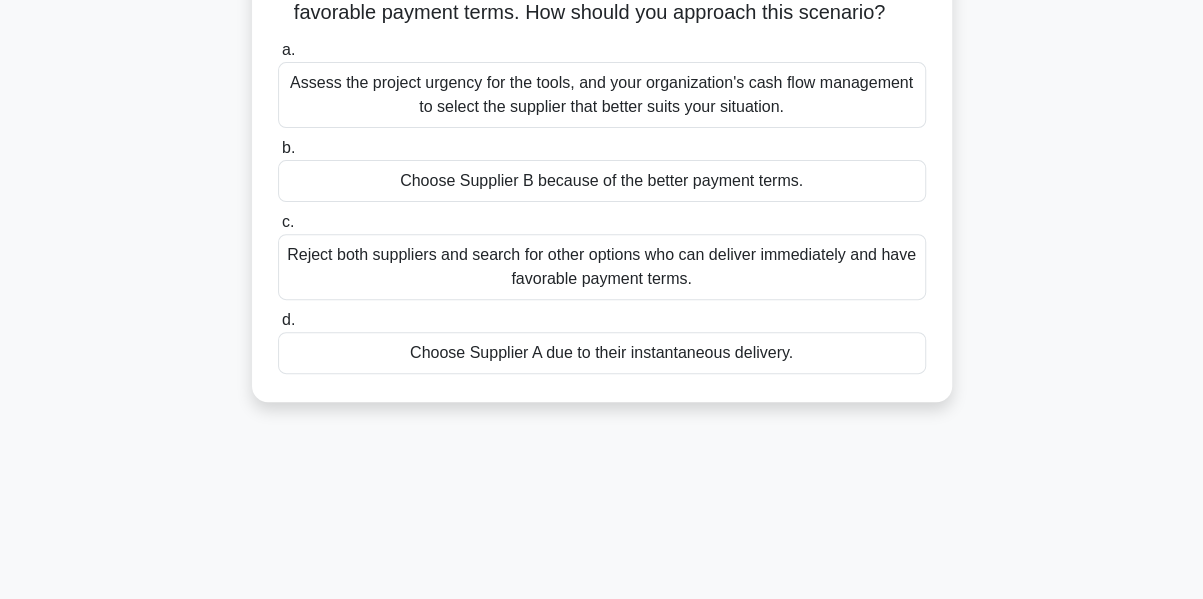 click on "Assess the project urgency for the tools, and your organization's cash flow management to select the supplier that better suits your situation." at bounding box center [602, 95] 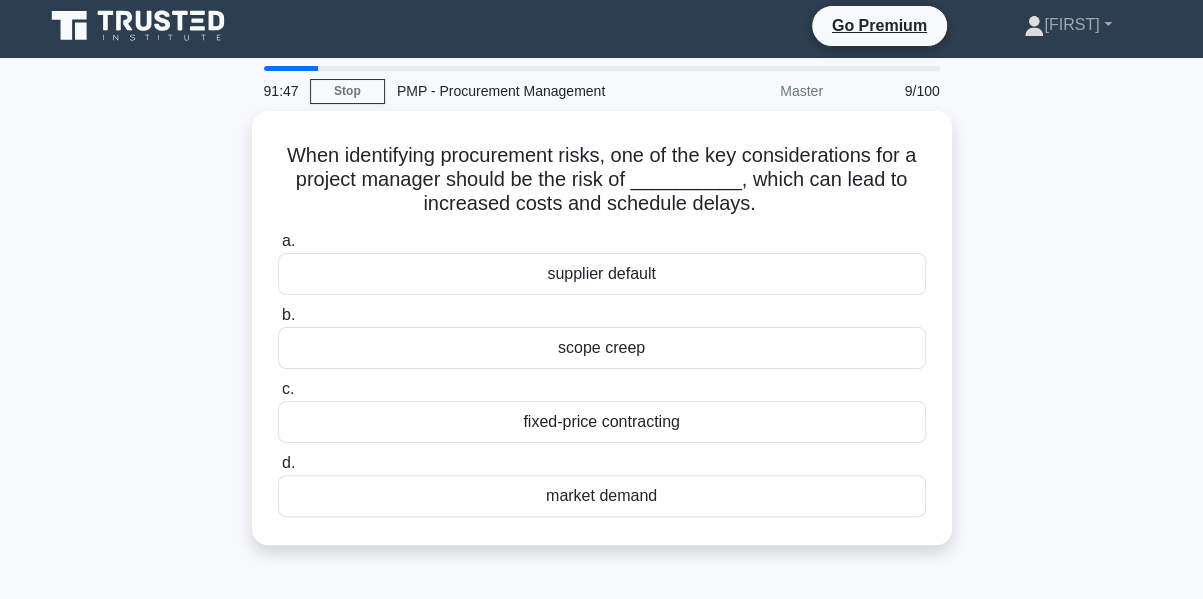 scroll, scrollTop: 0, scrollLeft: 0, axis: both 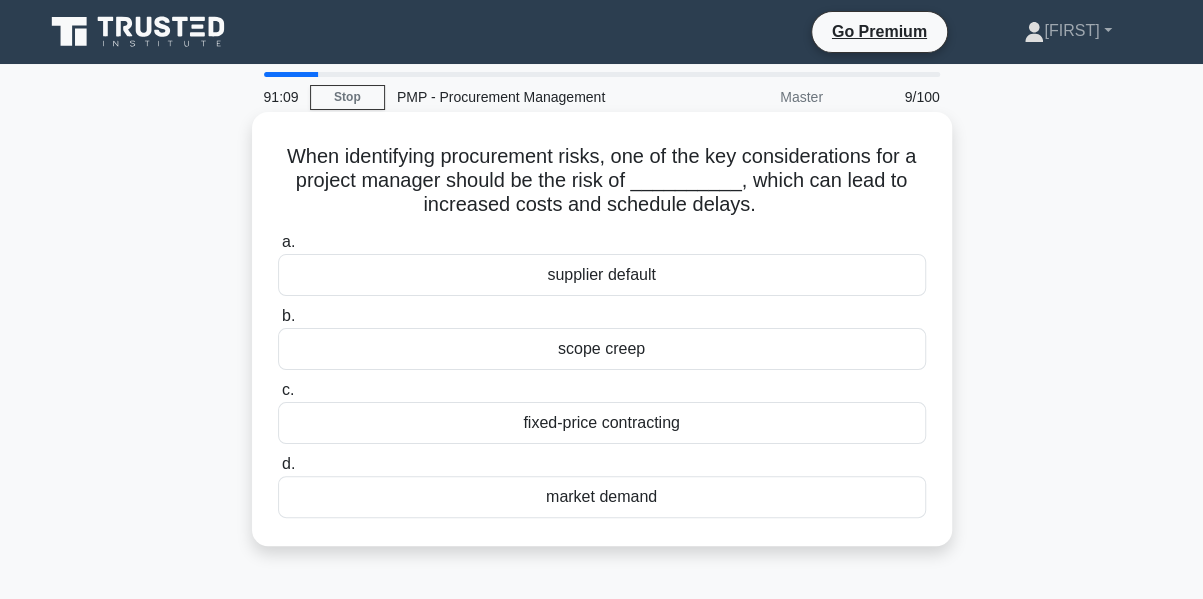 click on "scope creep" at bounding box center (602, 349) 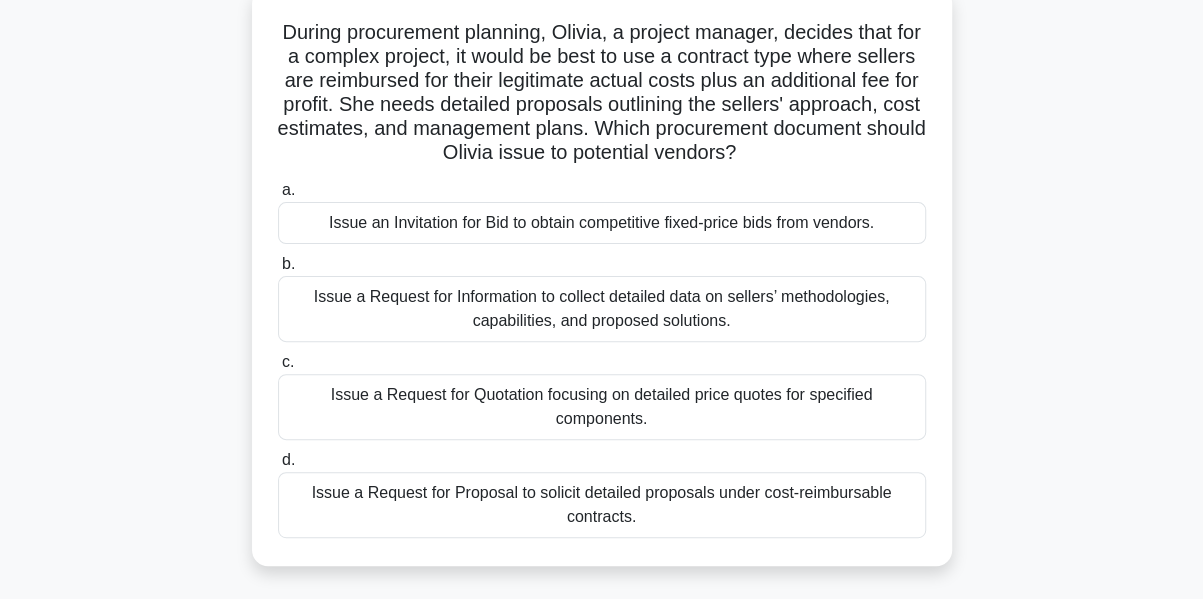 scroll, scrollTop: 120, scrollLeft: 0, axis: vertical 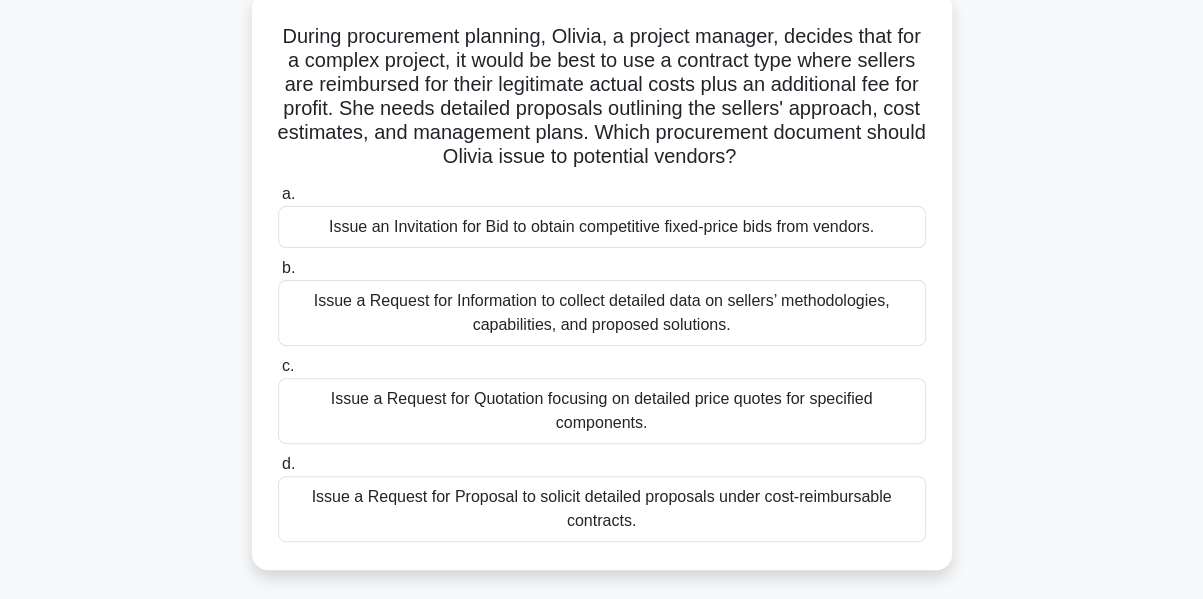 click on "Issue a Request for Quotation focusing on detailed price quotes for specified components." at bounding box center [602, 411] 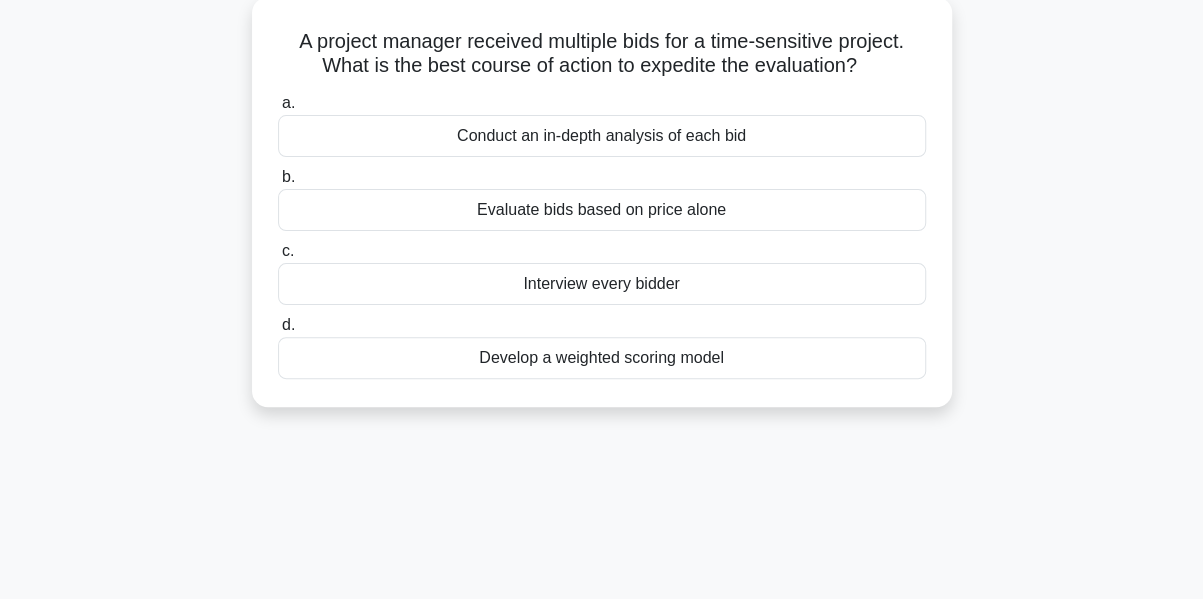 scroll, scrollTop: 0, scrollLeft: 0, axis: both 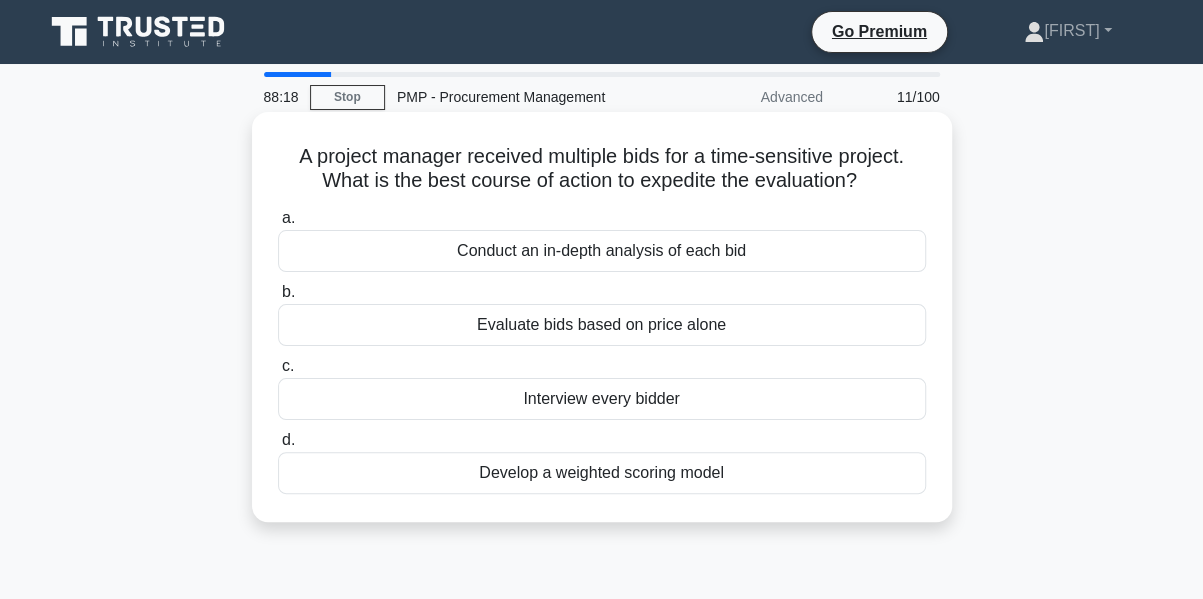 click on "Develop a weighted scoring model" at bounding box center [602, 473] 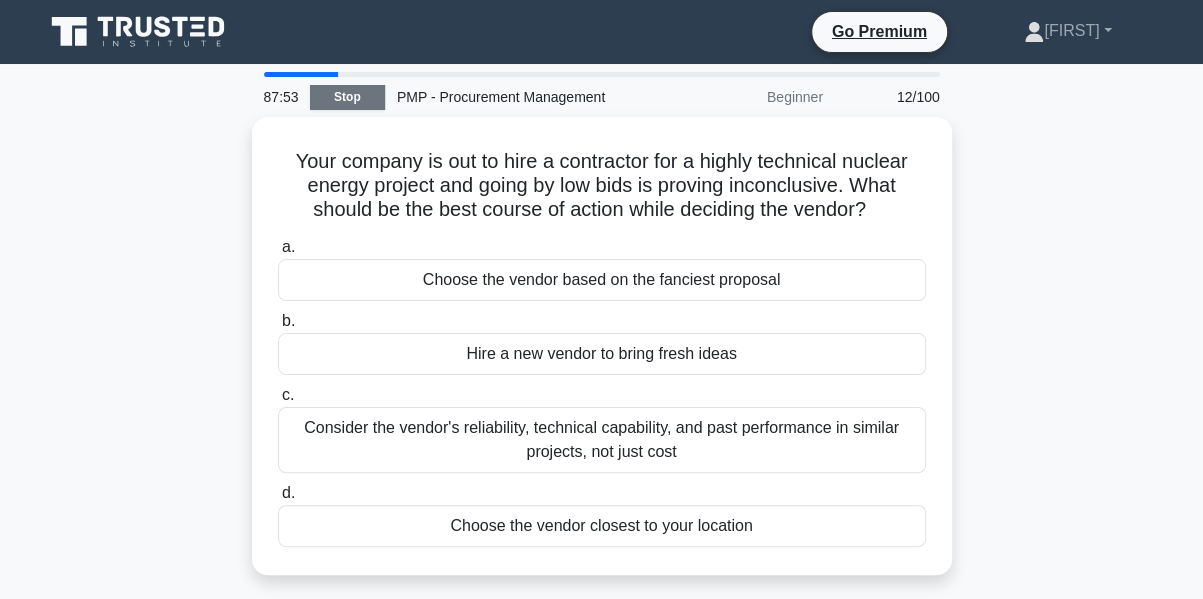 click on "Stop" at bounding box center [347, 97] 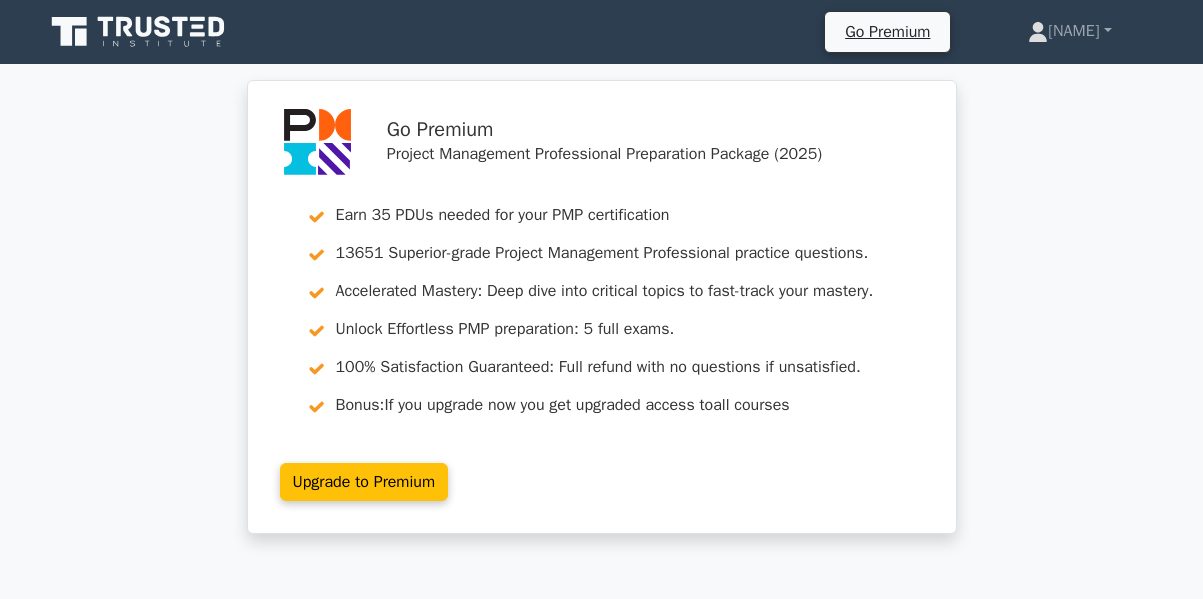 scroll, scrollTop: 0, scrollLeft: 0, axis: both 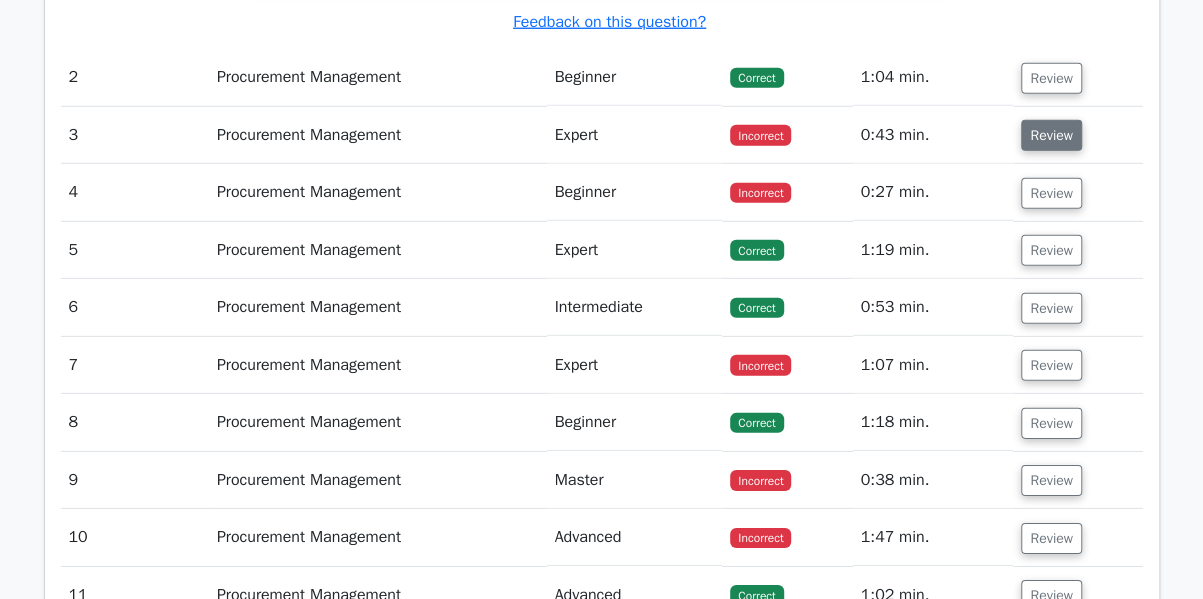 click on "Review" at bounding box center [1051, 135] 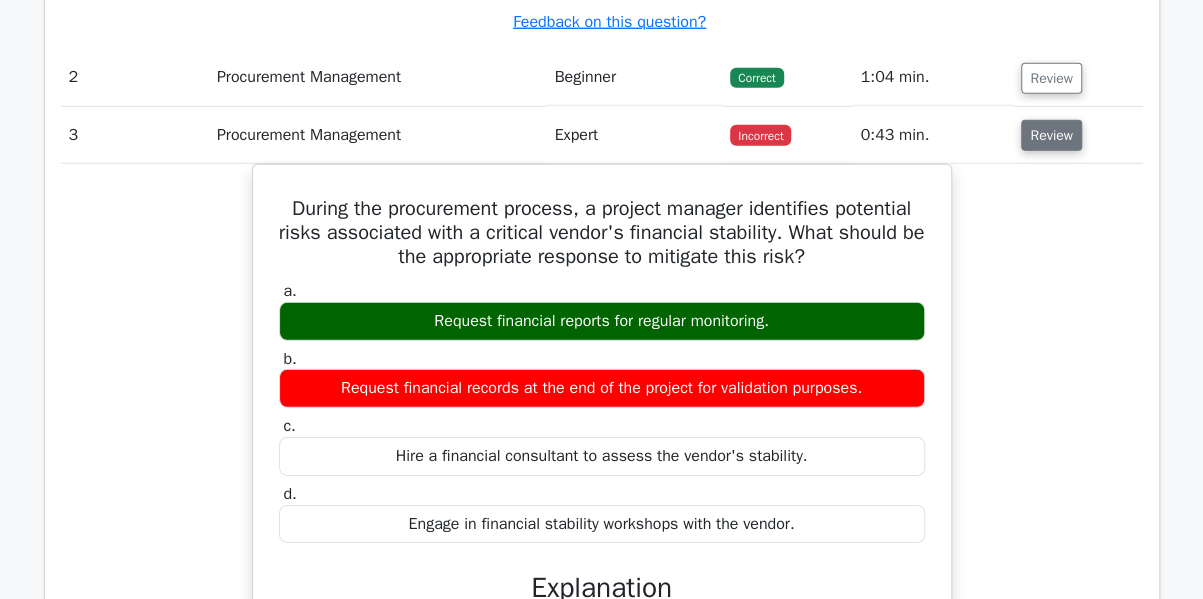 type 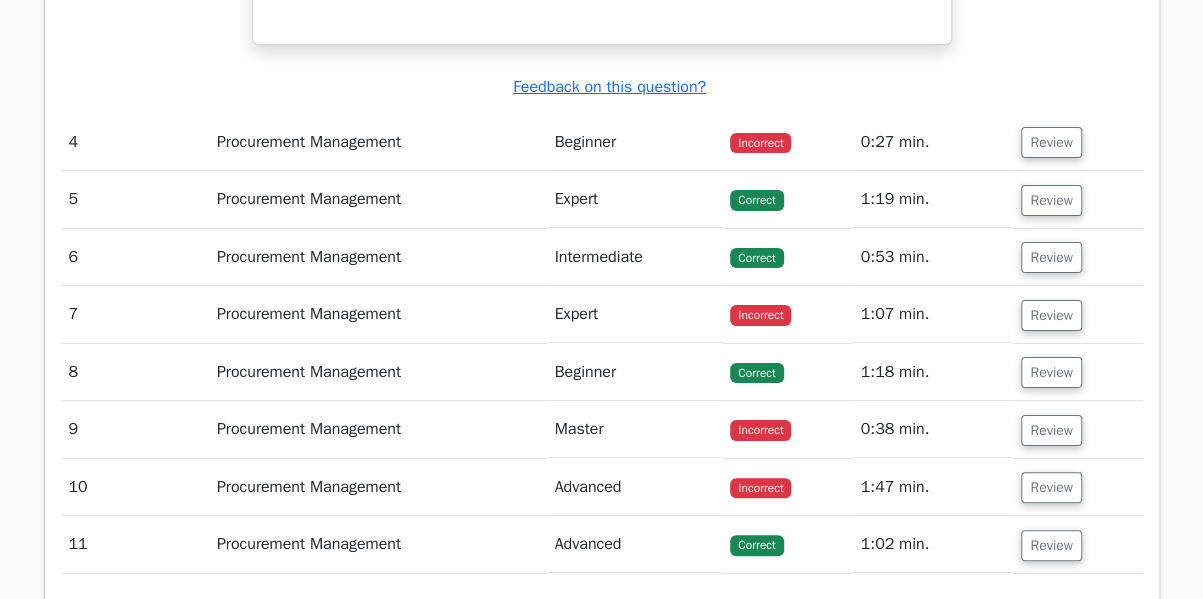 scroll, scrollTop: 3640, scrollLeft: 0, axis: vertical 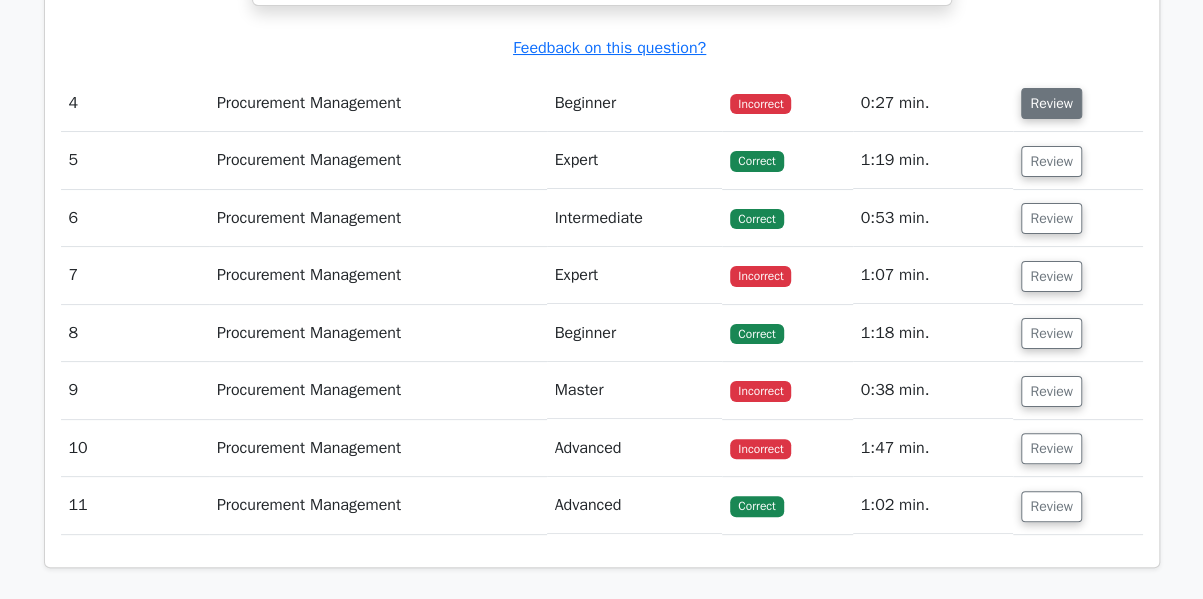 click on "Review" at bounding box center [1051, 103] 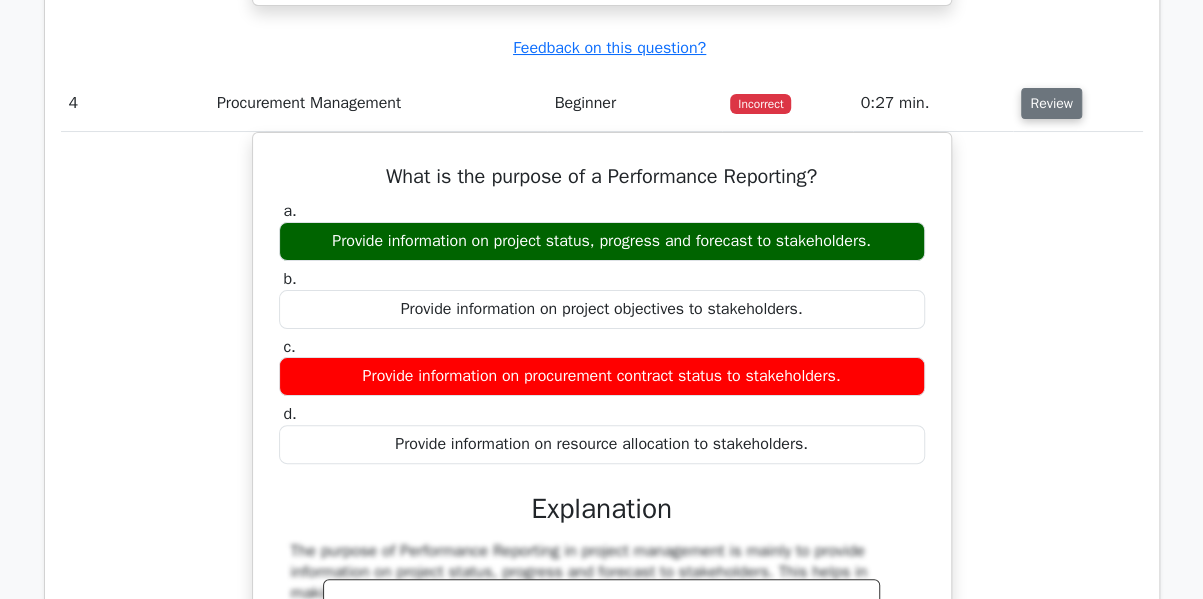 type 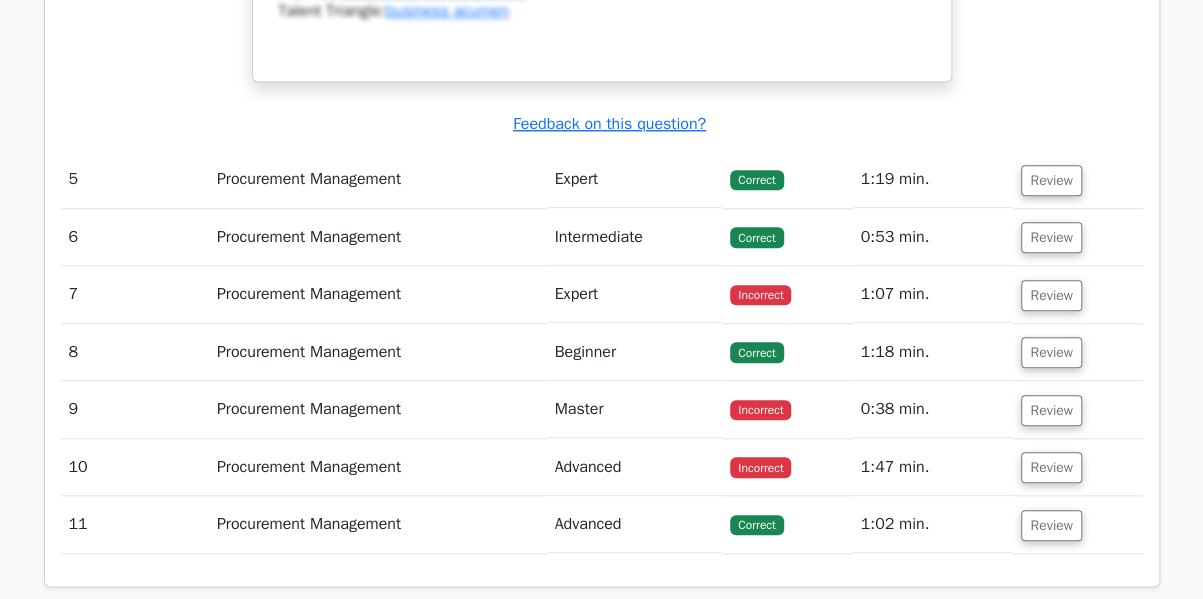 scroll, scrollTop: 4320, scrollLeft: 0, axis: vertical 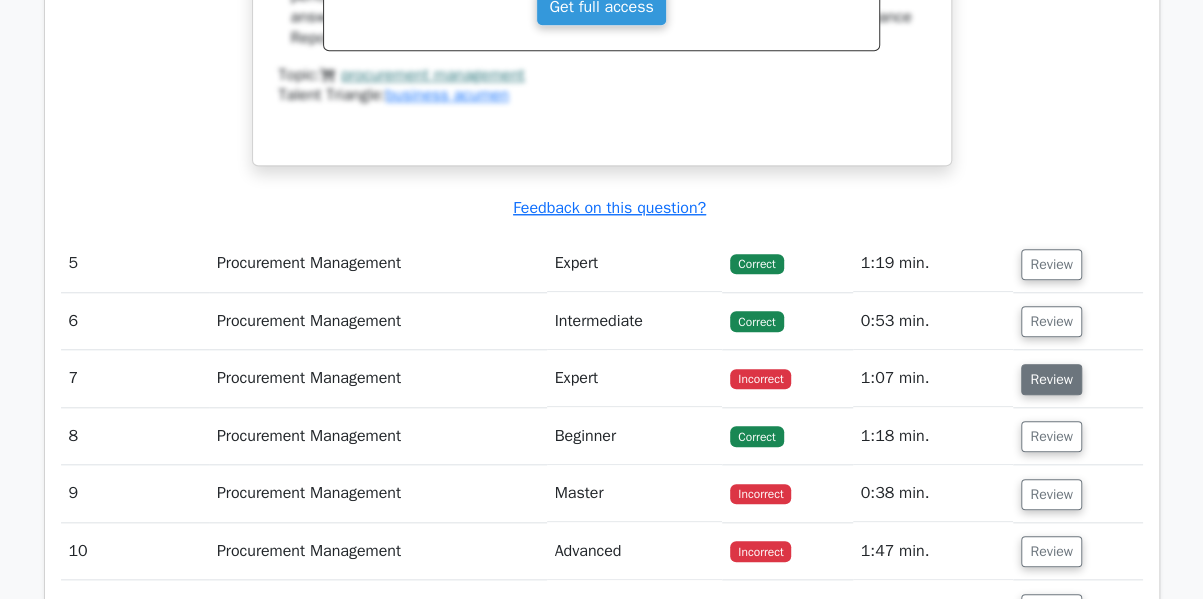 click on "Review" at bounding box center (1051, 379) 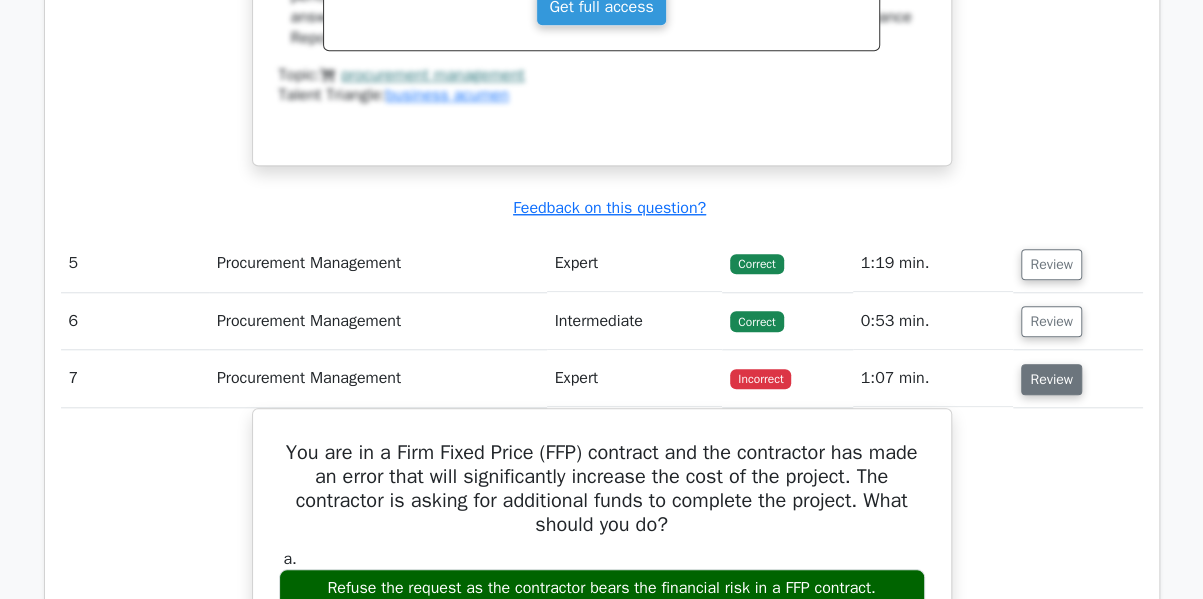 type 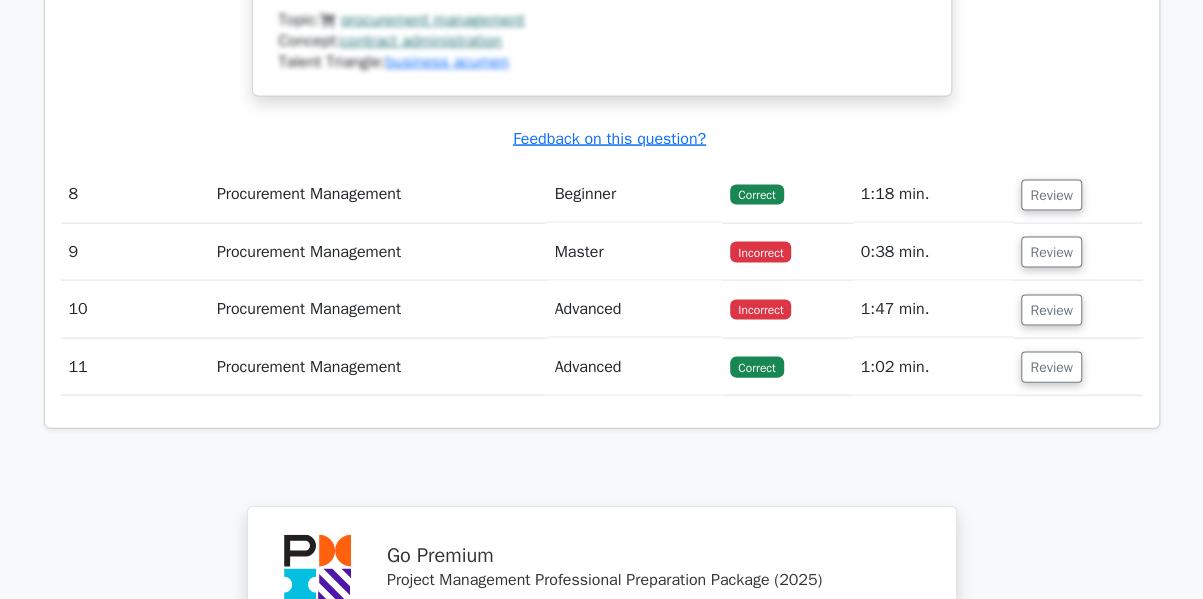 scroll, scrollTop: 5480, scrollLeft: 0, axis: vertical 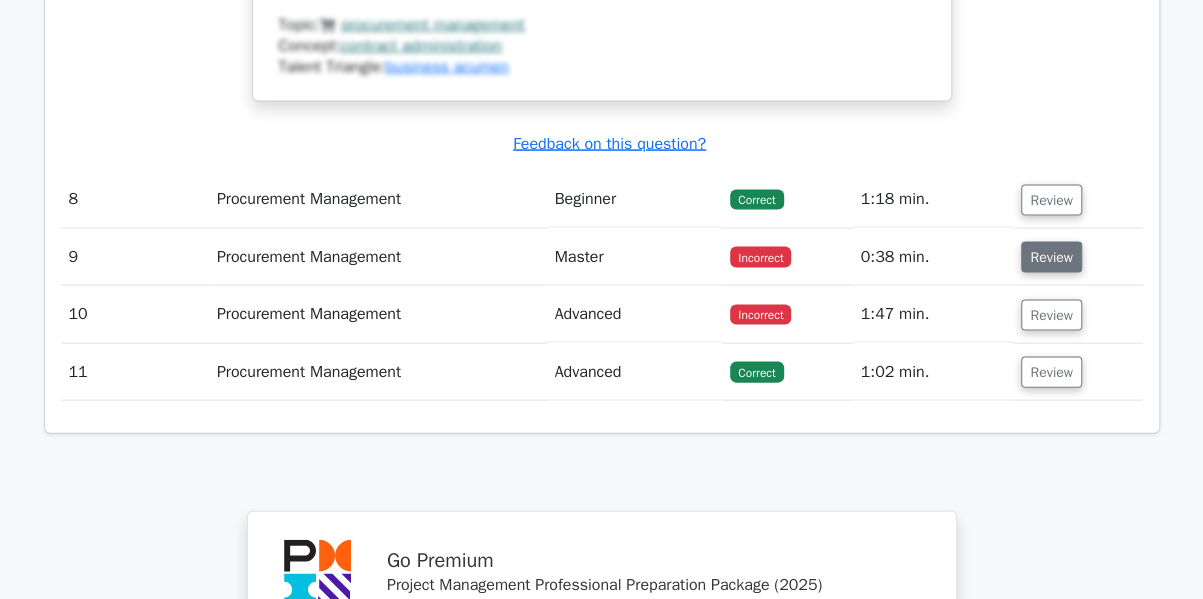 click on "Review" at bounding box center [1051, 257] 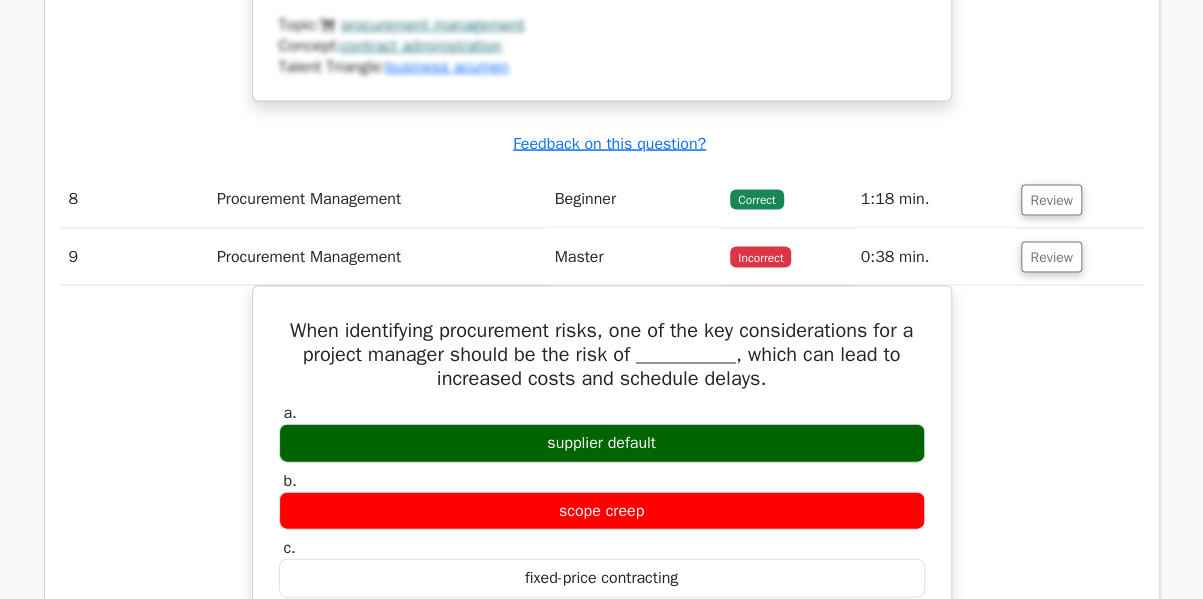 type 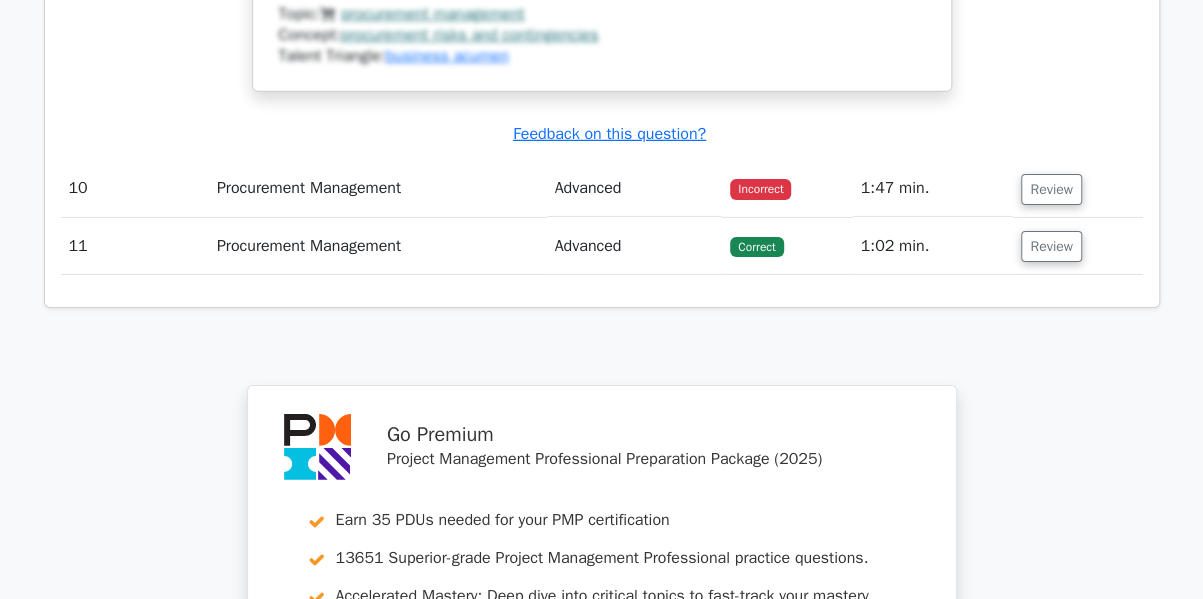 scroll, scrollTop: 6680, scrollLeft: 0, axis: vertical 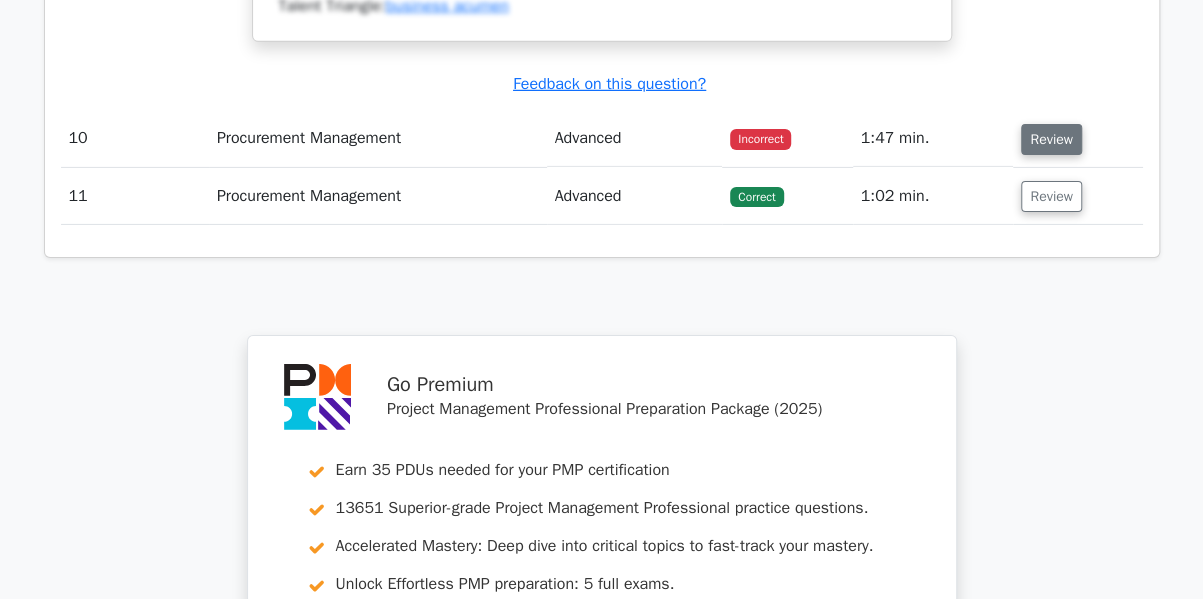 click on "Review" at bounding box center [1051, 139] 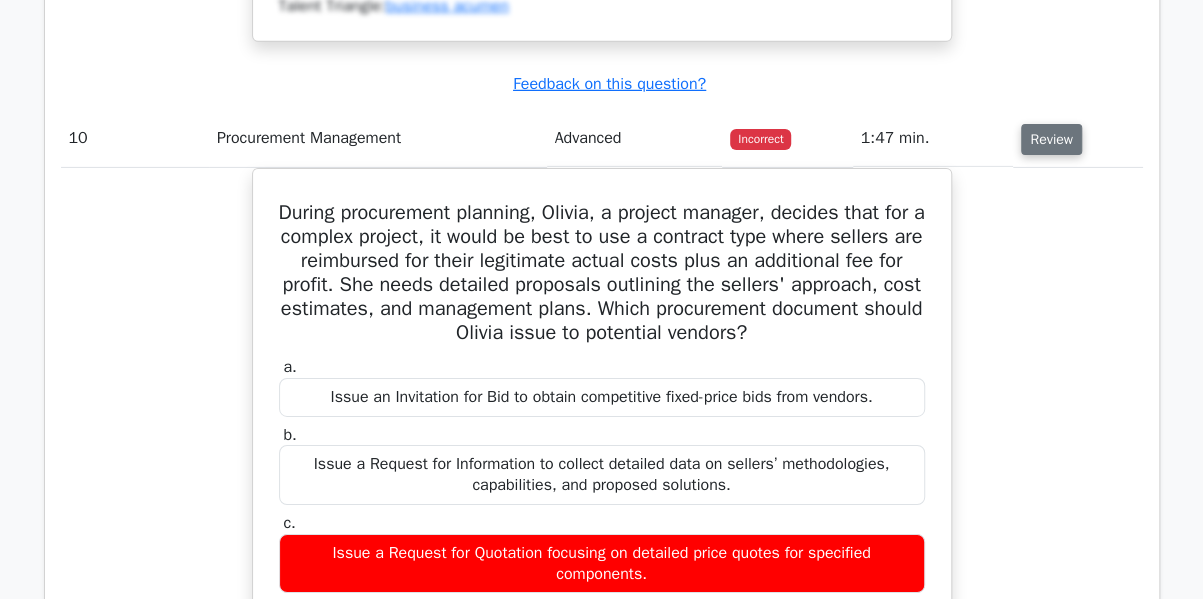 type 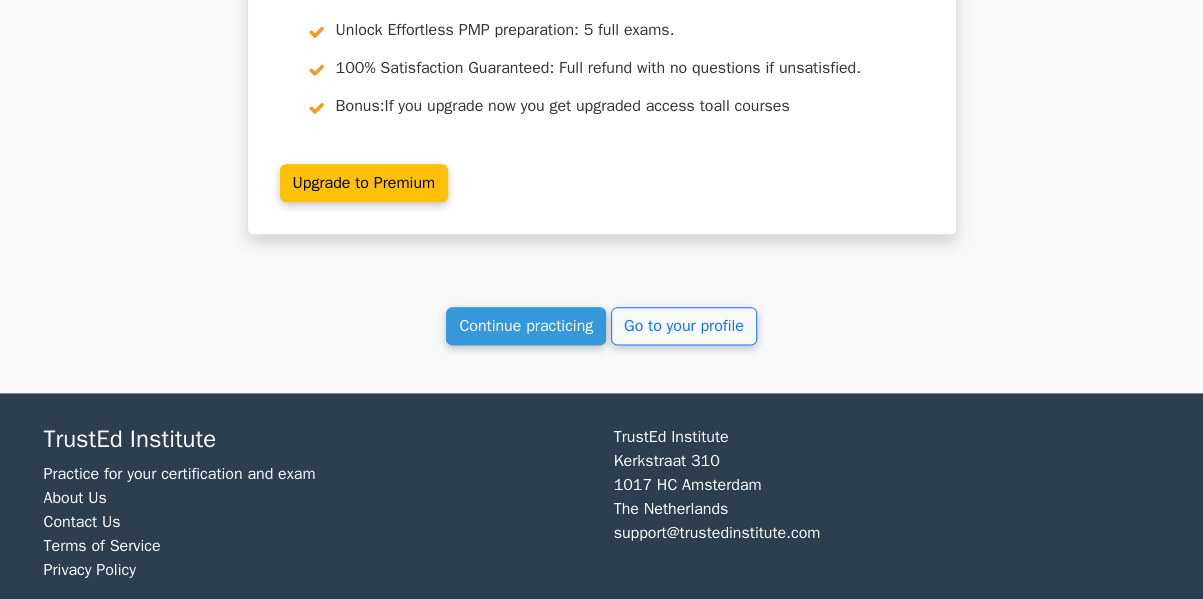 scroll, scrollTop: 8261, scrollLeft: 0, axis: vertical 